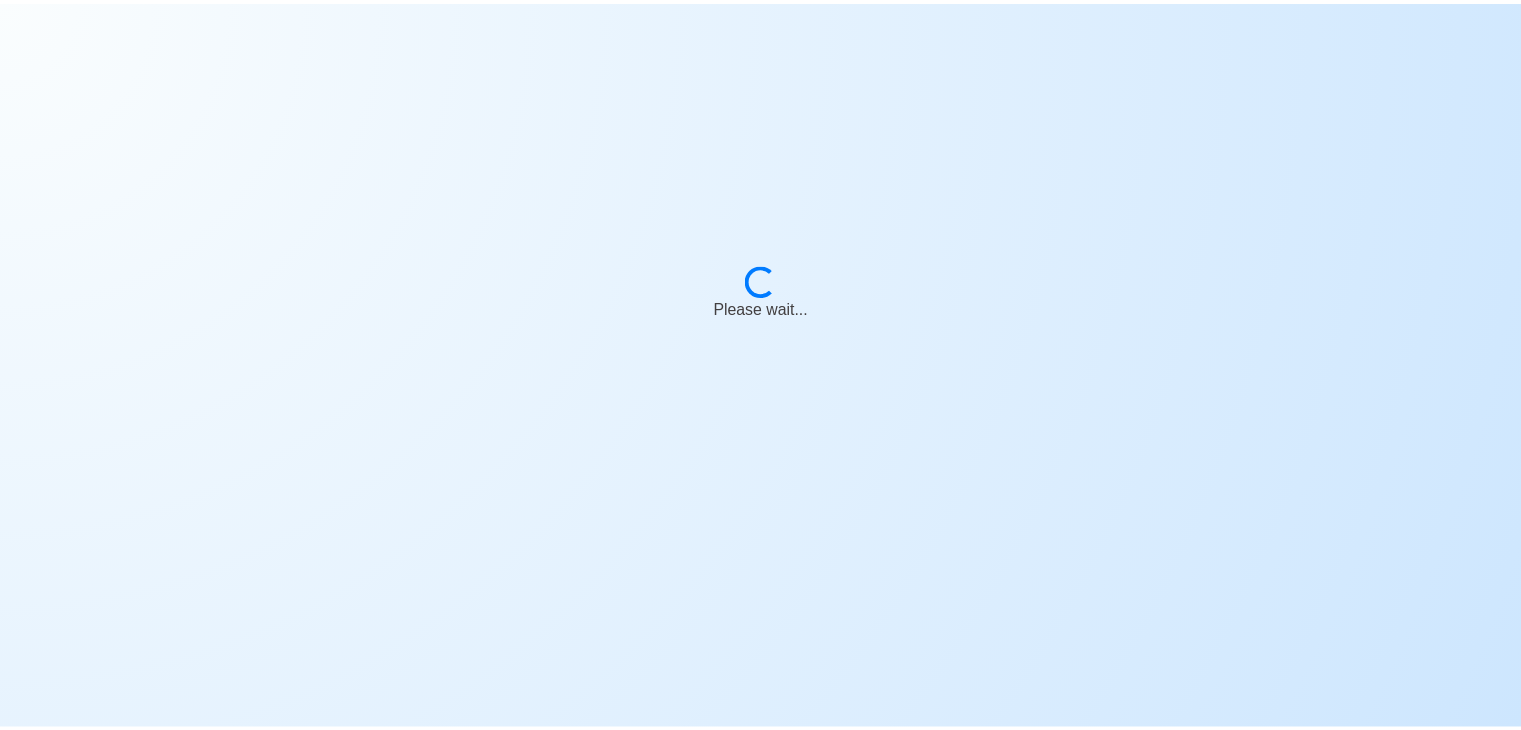 scroll, scrollTop: 0, scrollLeft: 0, axis: both 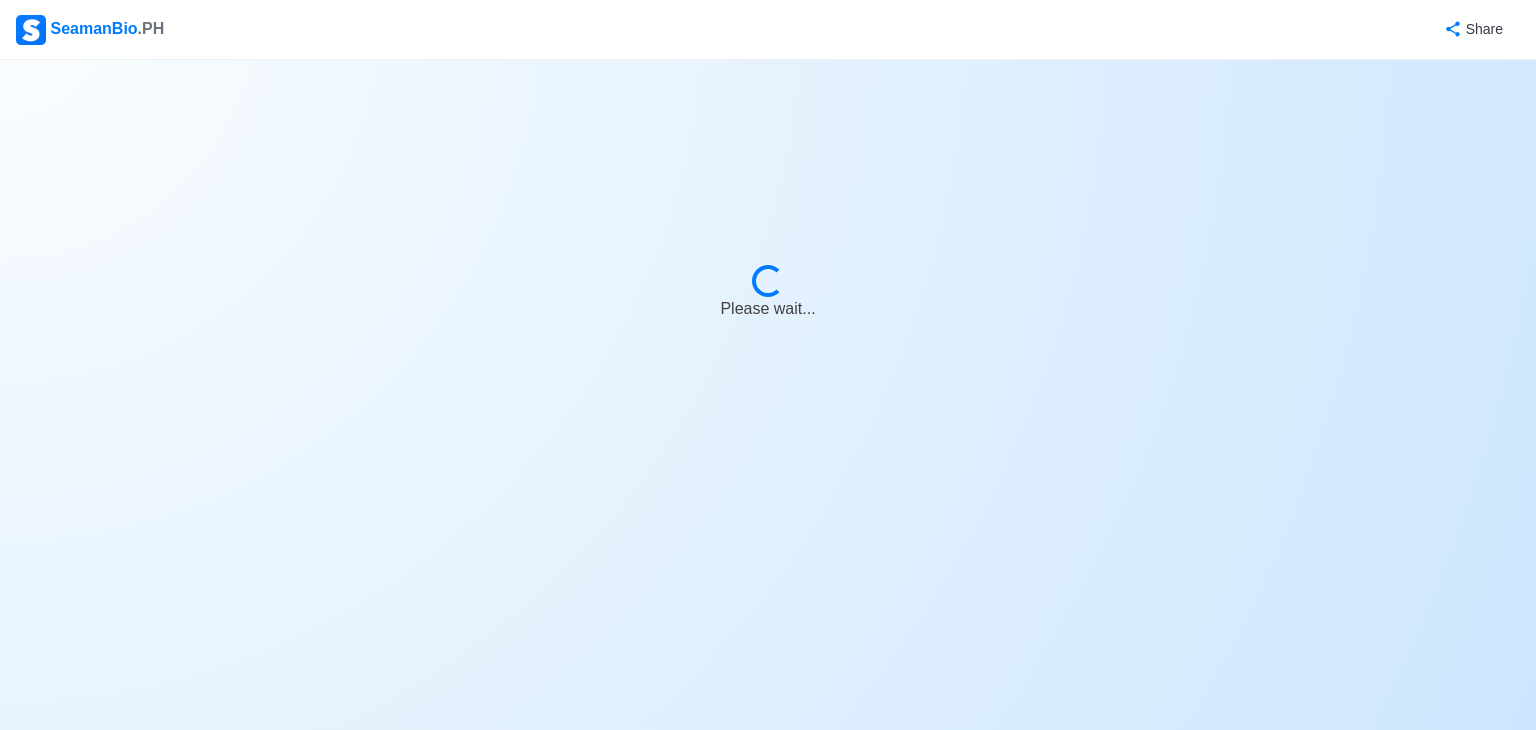 select on "Visible for Hiring" 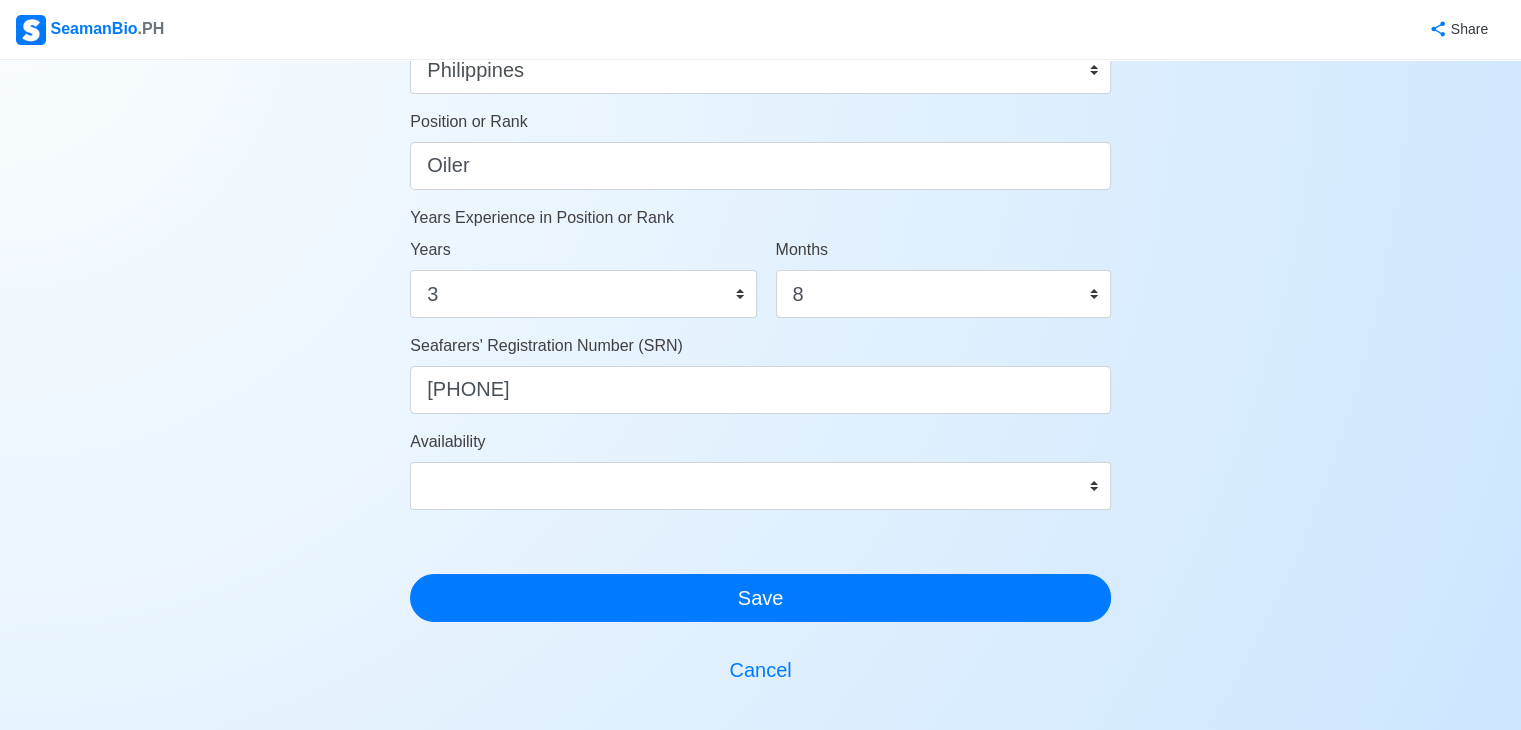 scroll, scrollTop: 992, scrollLeft: 0, axis: vertical 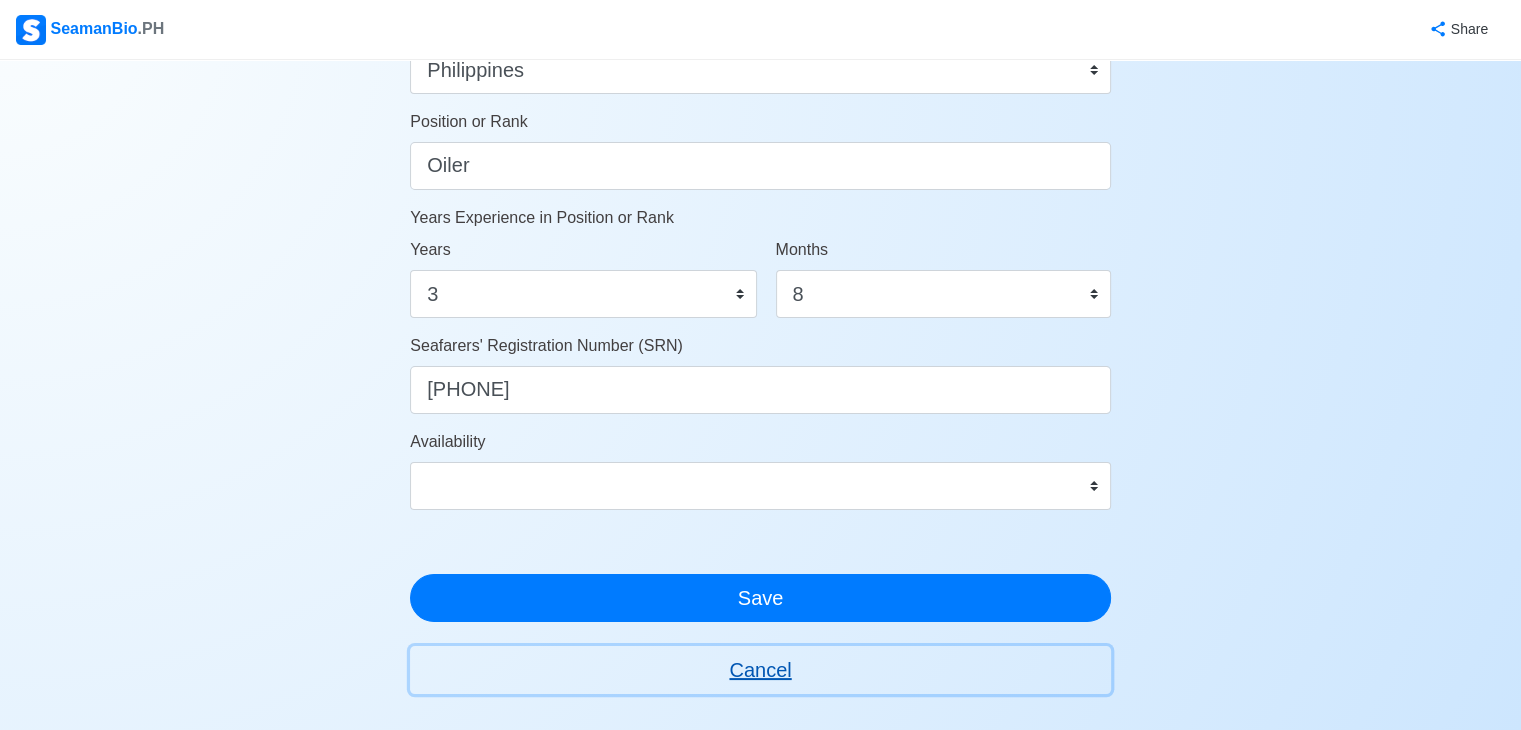 click on "Cancel" at bounding box center [760, 670] 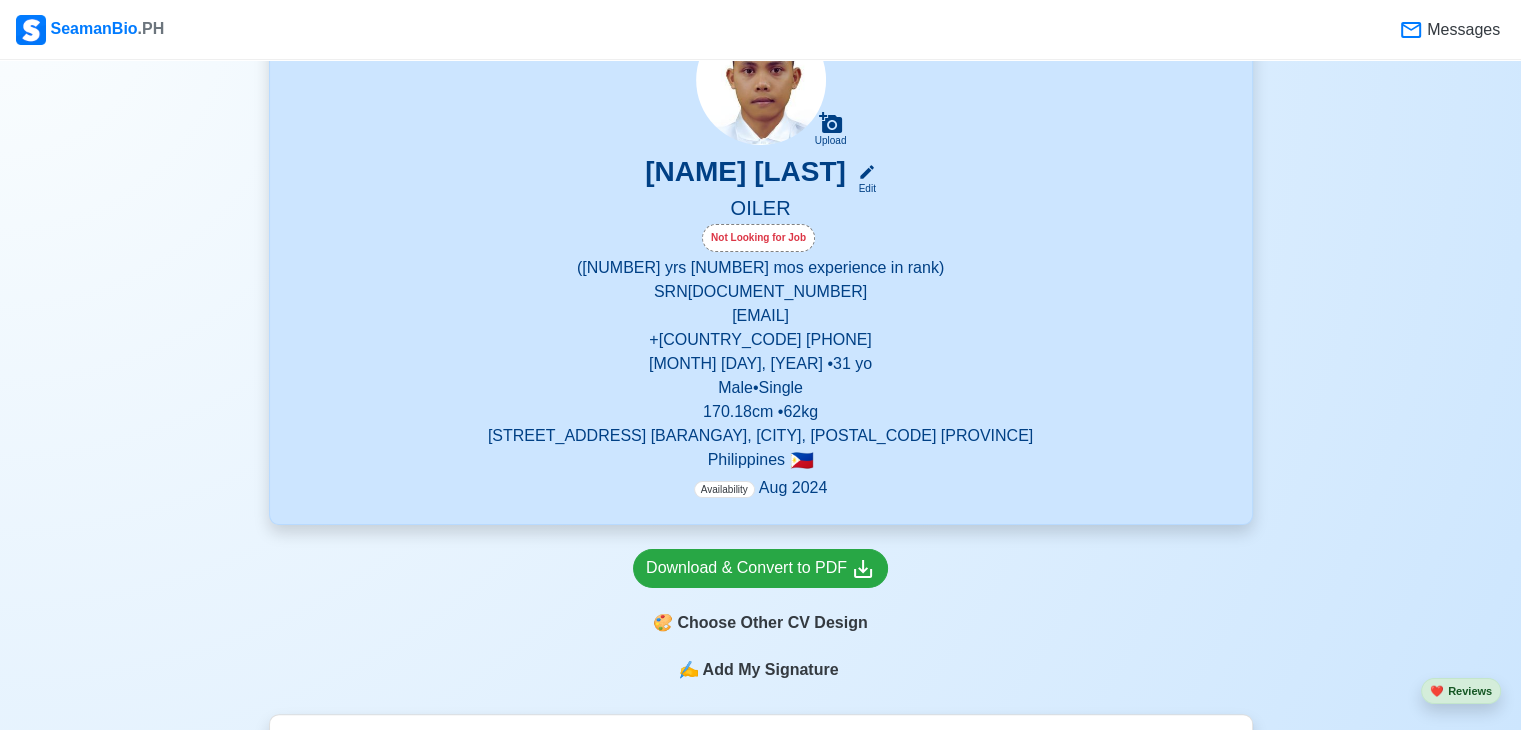 scroll, scrollTop: 320, scrollLeft: 0, axis: vertical 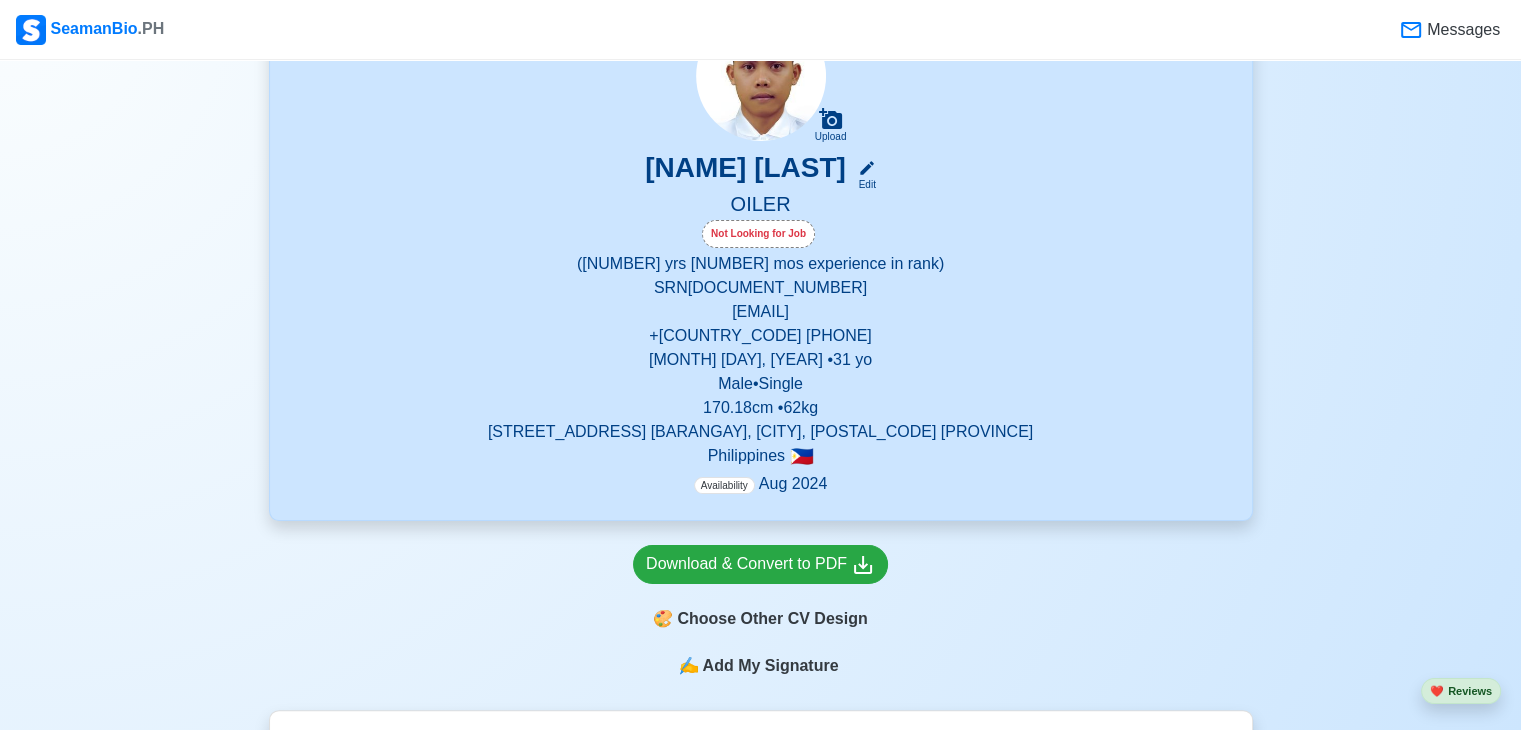 click on "([NUMBER] yrs [NUMBER] mos experience in rank)" at bounding box center [761, 264] 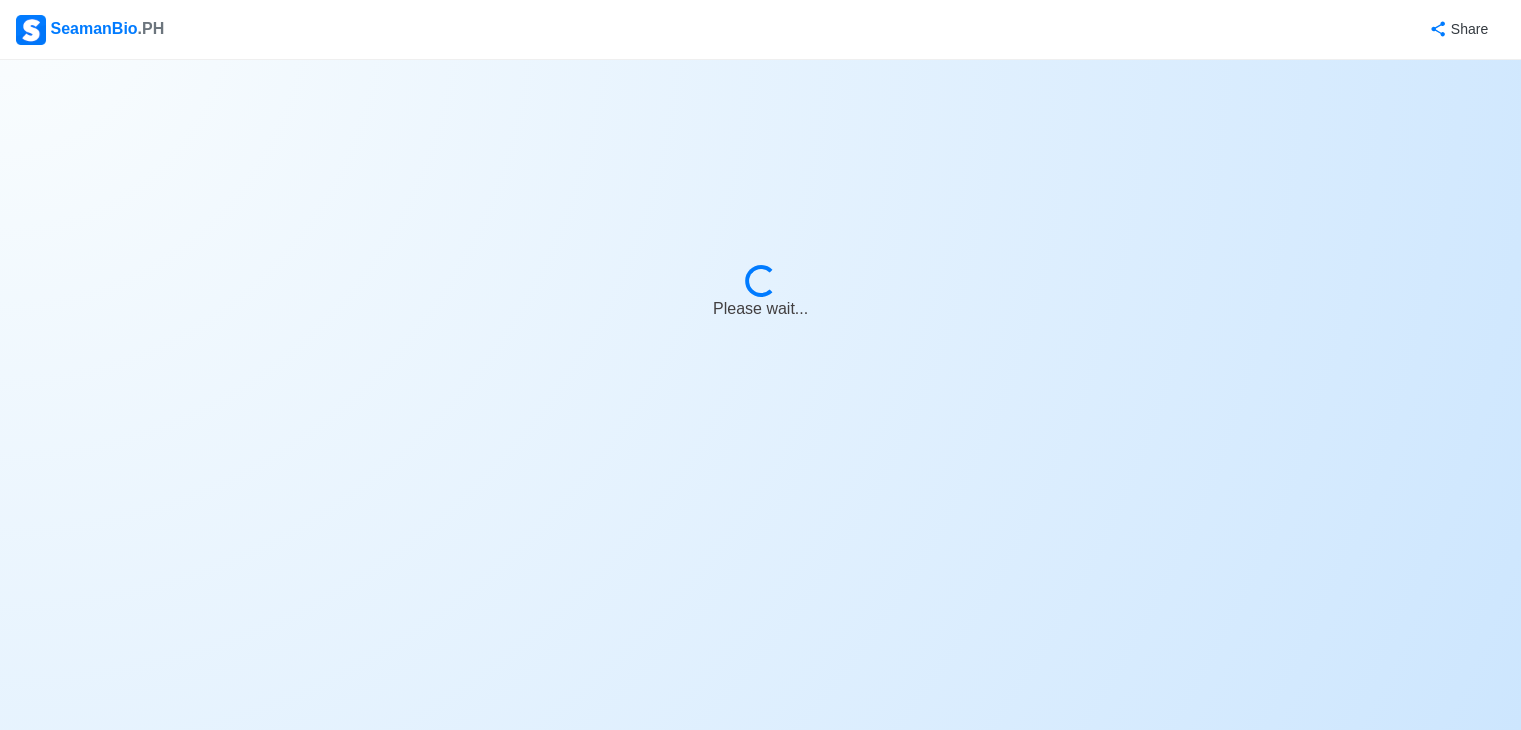 scroll, scrollTop: 0, scrollLeft: 0, axis: both 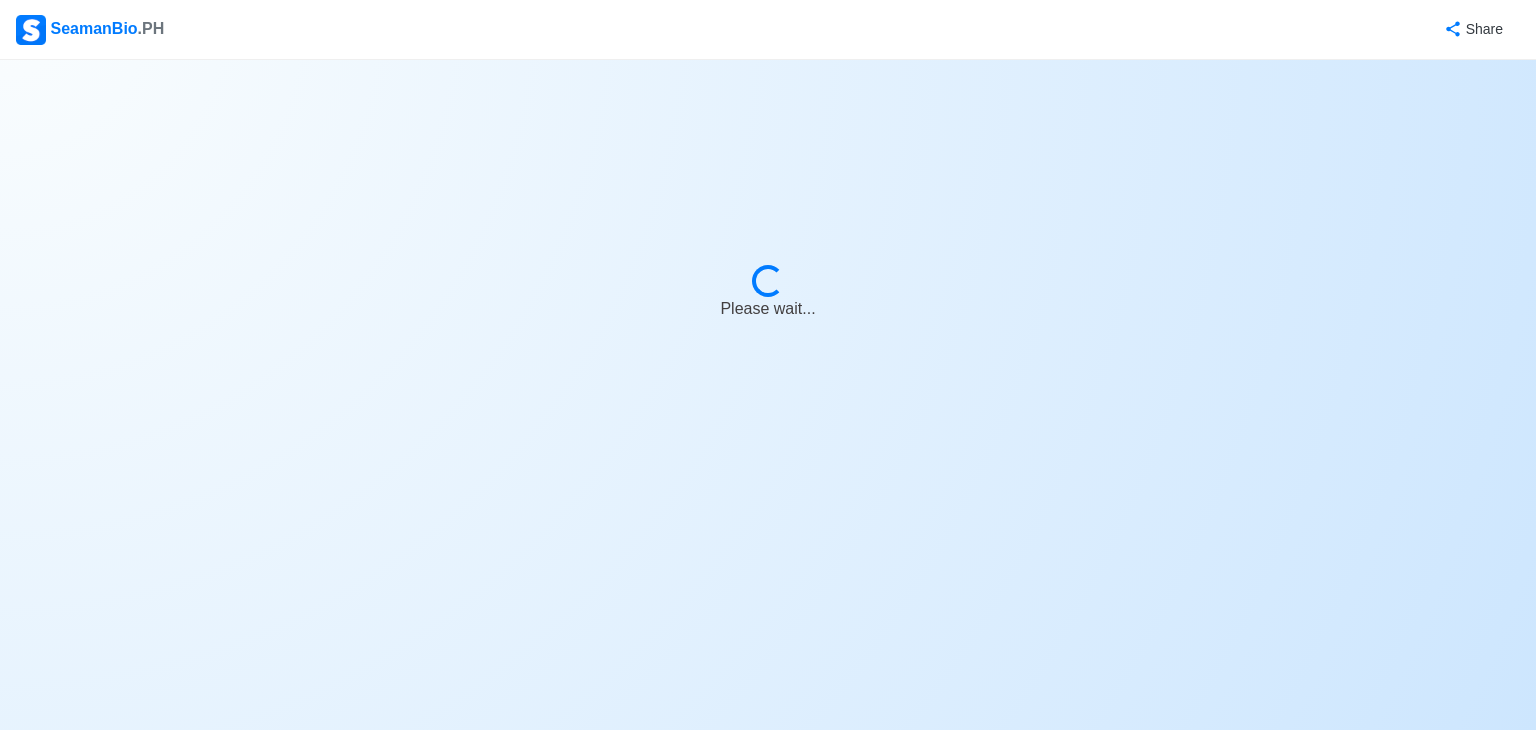 select on "Visible for Hiring" 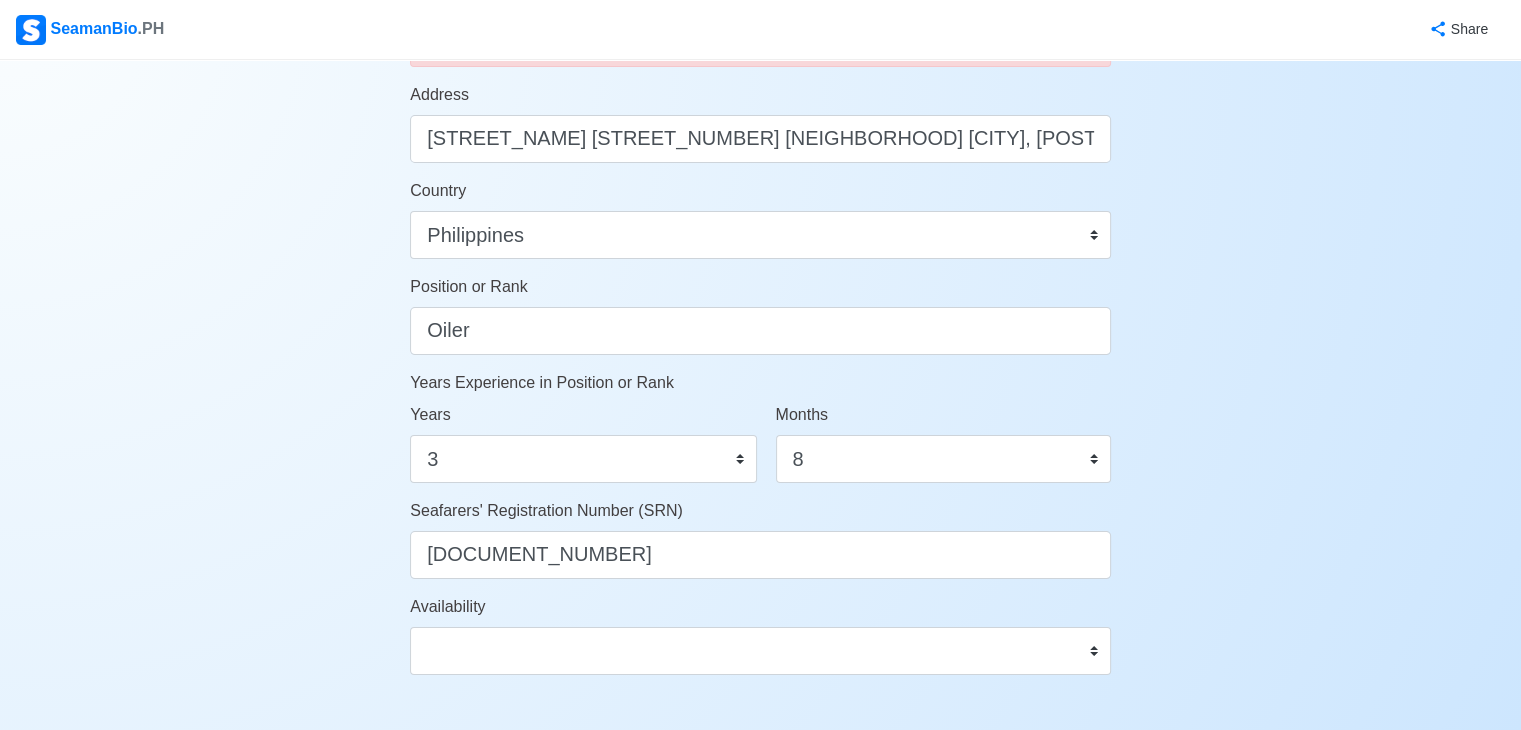 scroll, scrollTop: 828, scrollLeft: 0, axis: vertical 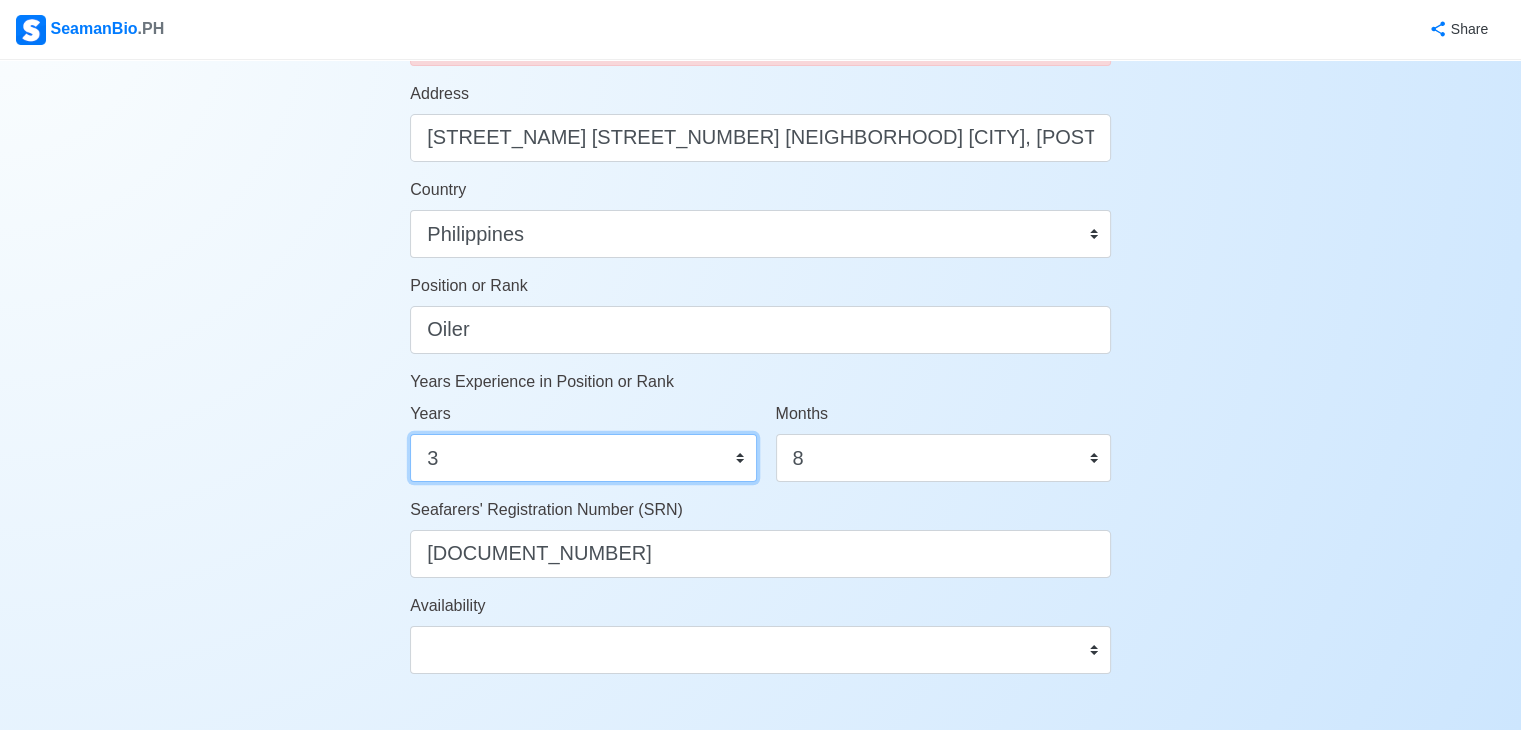 click on "0 1 2 3 4 5 6 7 8 9 10 11 12 13 14 15 16 17 18 19 20 21 22 23 24 25 26 27 28 29 30 31 32 33 34 35 36 37 38 39 40 41 42 43 44 45 46 47 48 49 50" at bounding box center (583, 458) 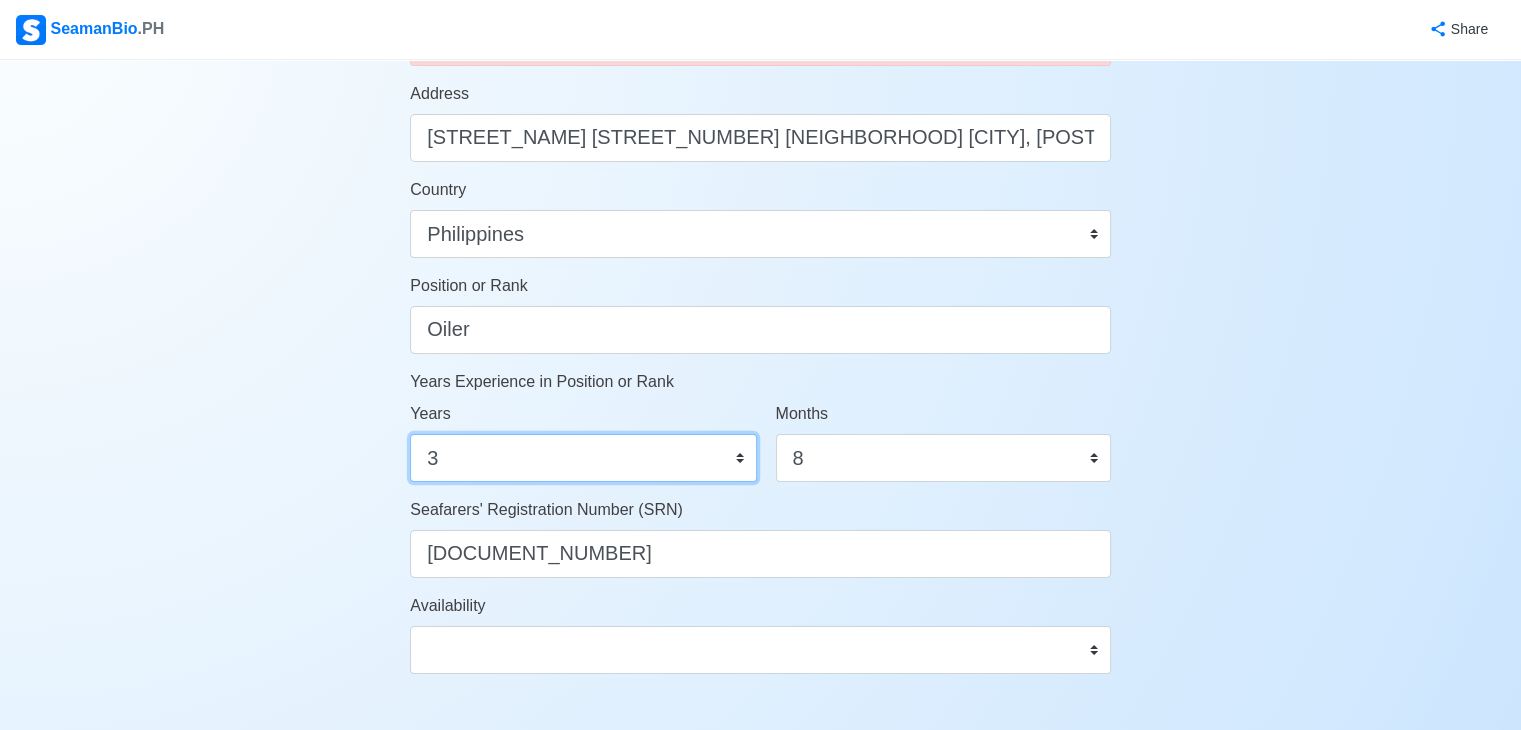 select on "4" 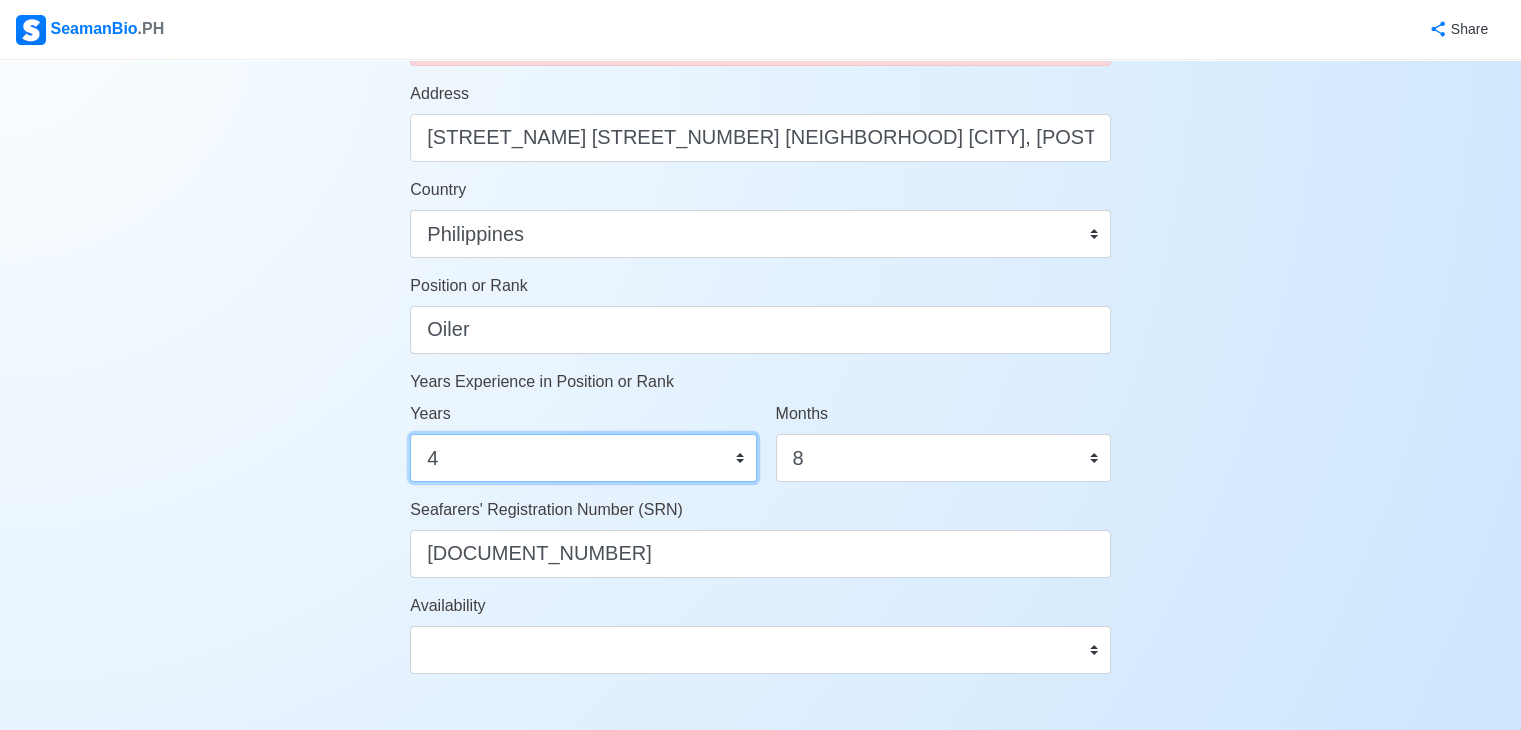 click on "0 1 2 3 4 5 6 7 8 9 10 11 12 13 14 15 16 17 18 19 20 21 22 23 24 25 26 27 28 29 30 31 32 33 34 35 36 37 38 39 40 41 42 43 44 45 46 47 48 49 50" at bounding box center (583, 458) 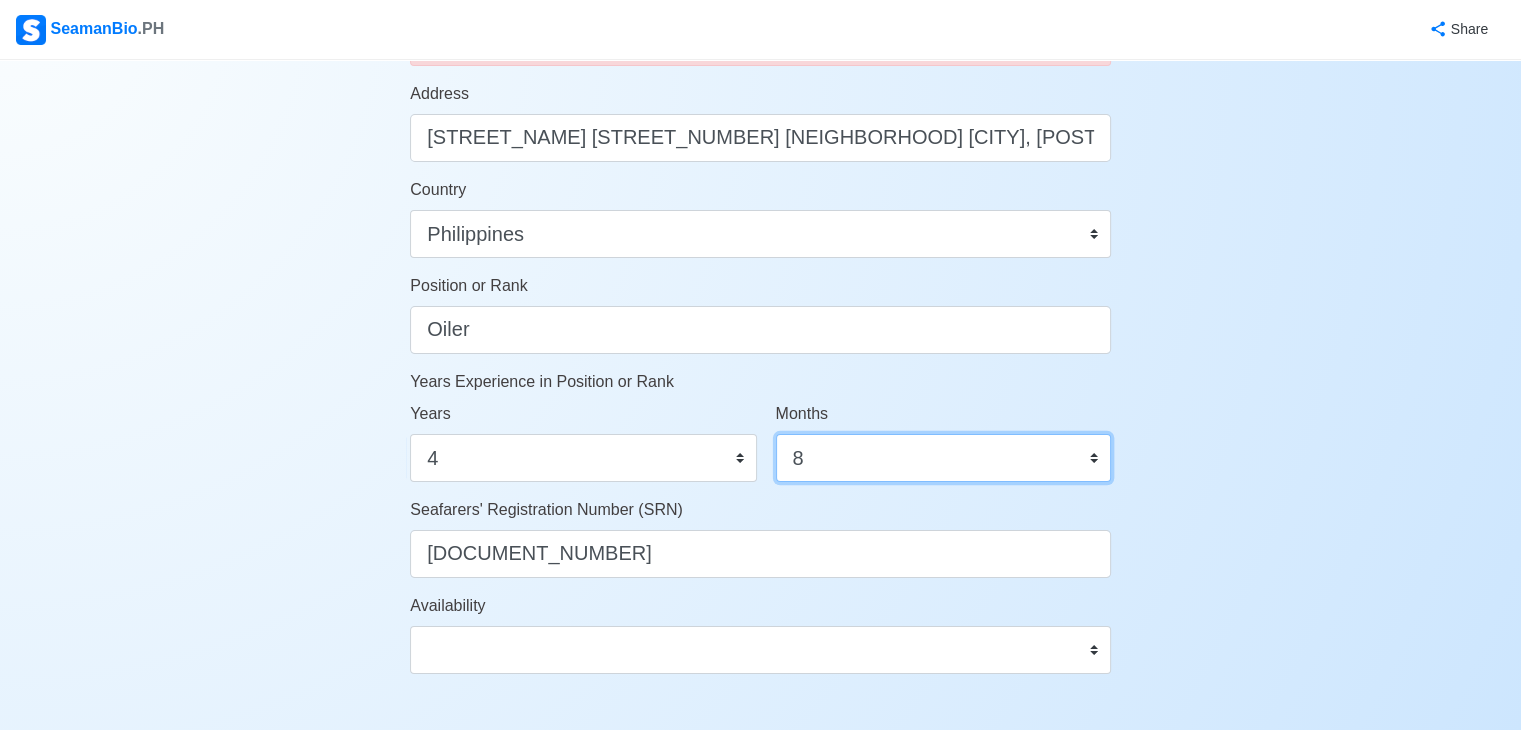 click on "0 1 2 3 4 5 6 7 8 9 10 11" at bounding box center (943, 458) 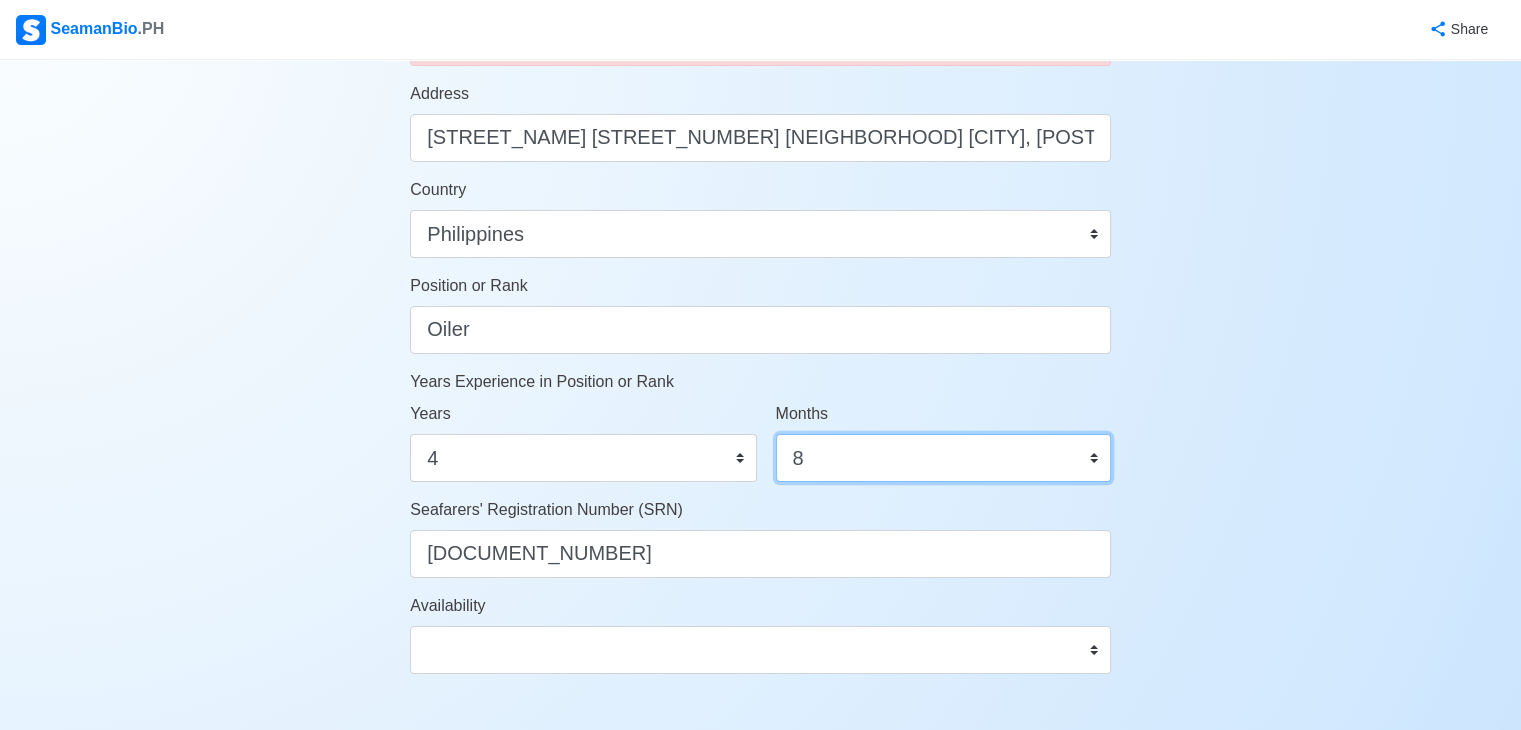 select on "6" 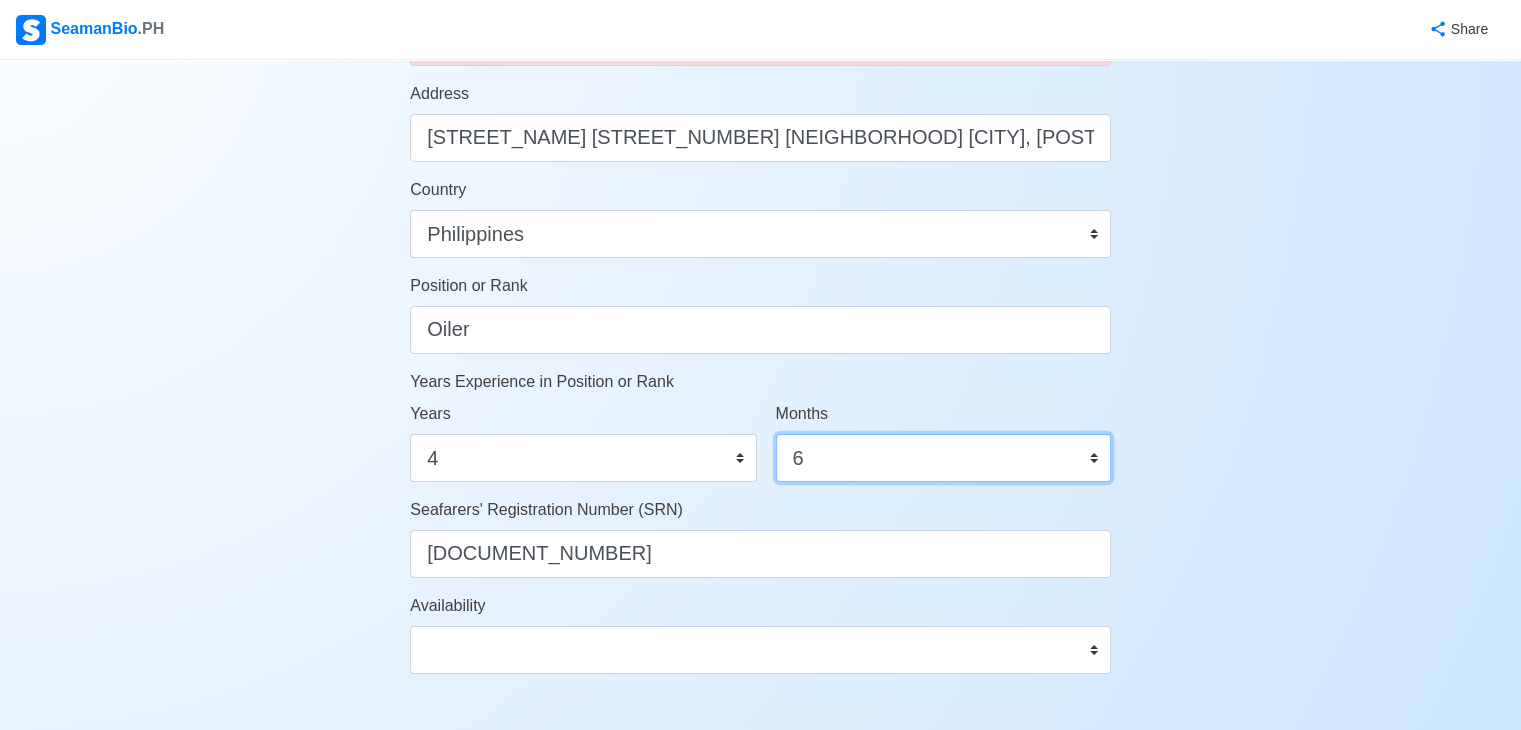 click on "0 1 2 3 4 5 6 7 8 9 10 11" at bounding box center [943, 458] 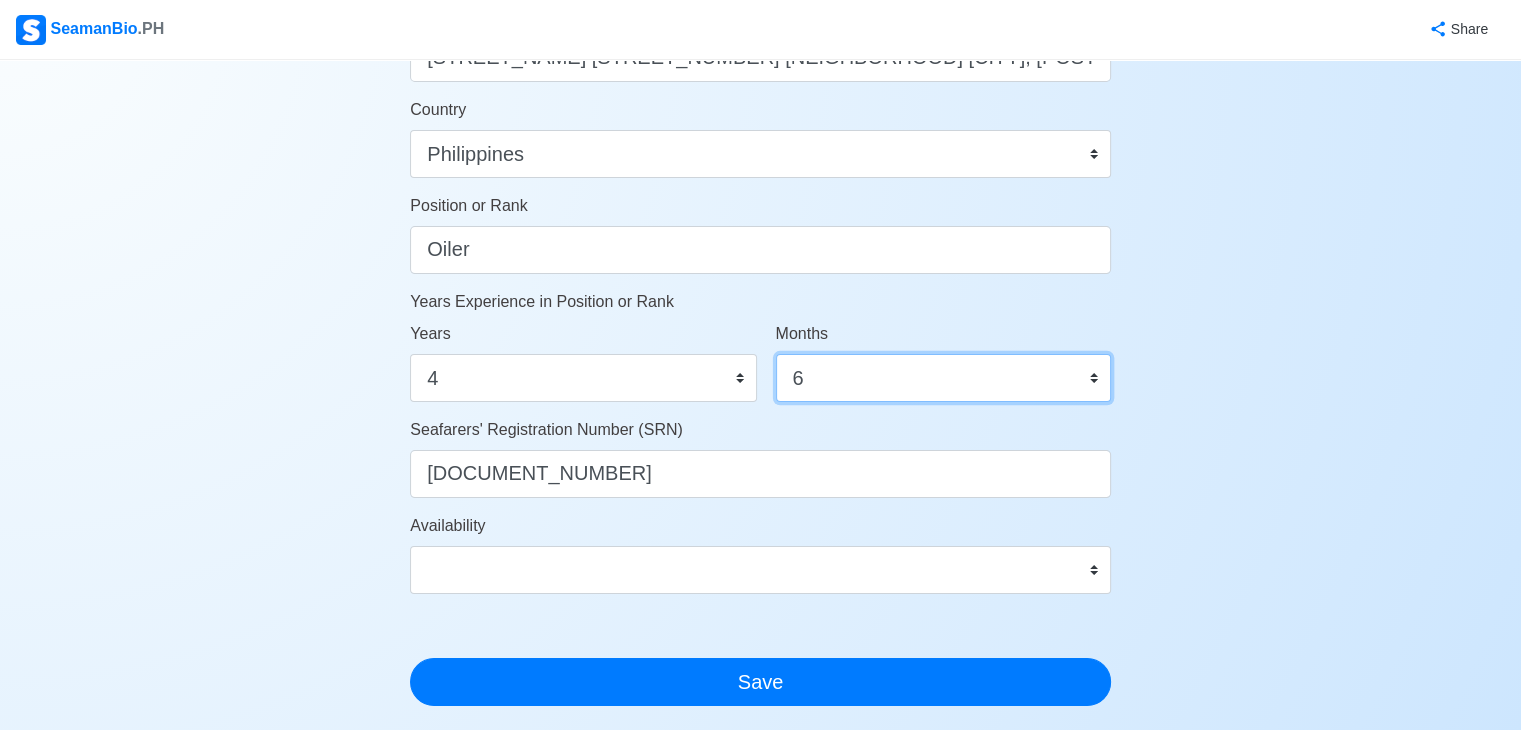 scroll, scrollTop: 910, scrollLeft: 0, axis: vertical 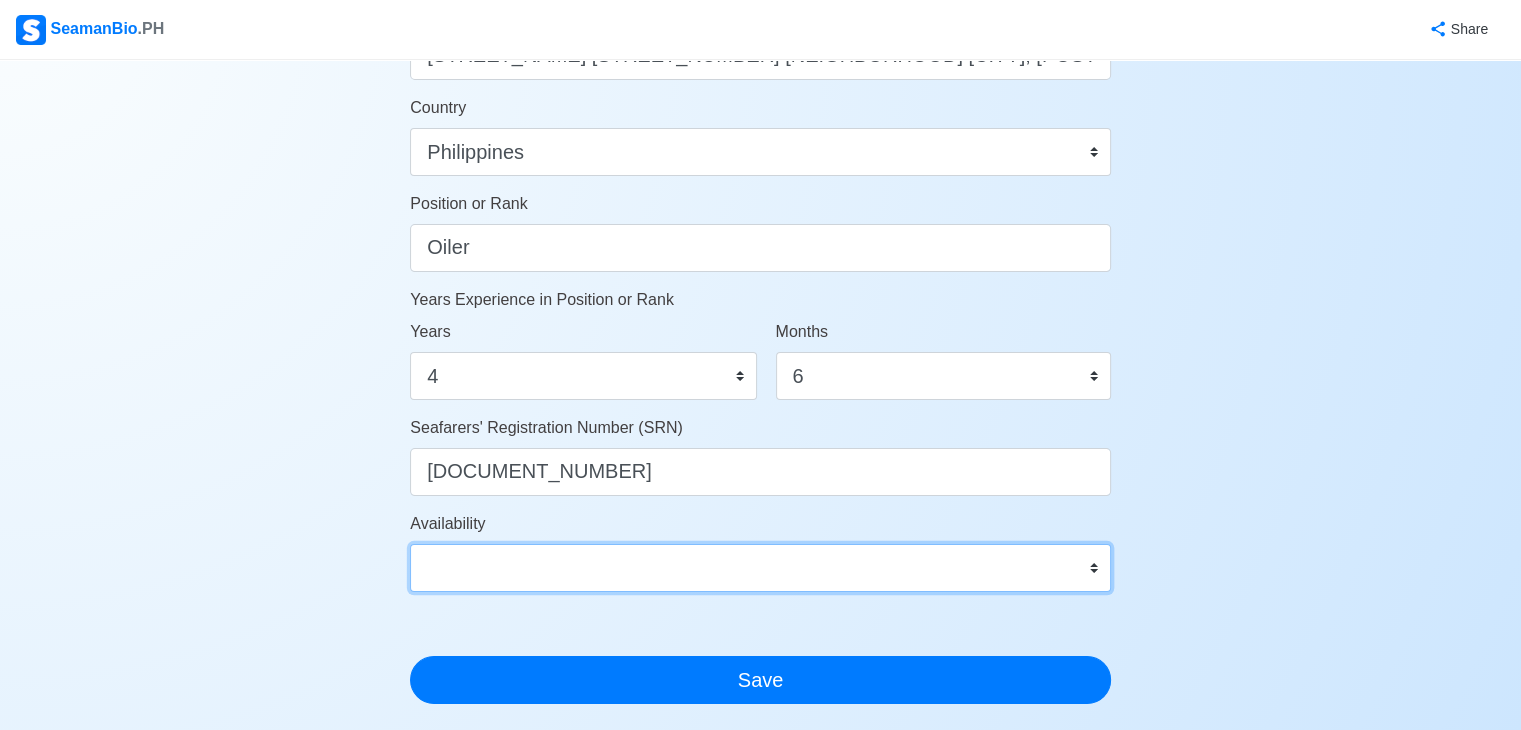 click on "Immediate Aug 2025  Sep 2025  Oct 2025  Nov 2025  Dec 2025  Jan 2026  Feb 2026  Mar 2026  Apr 2026" at bounding box center (760, 568) 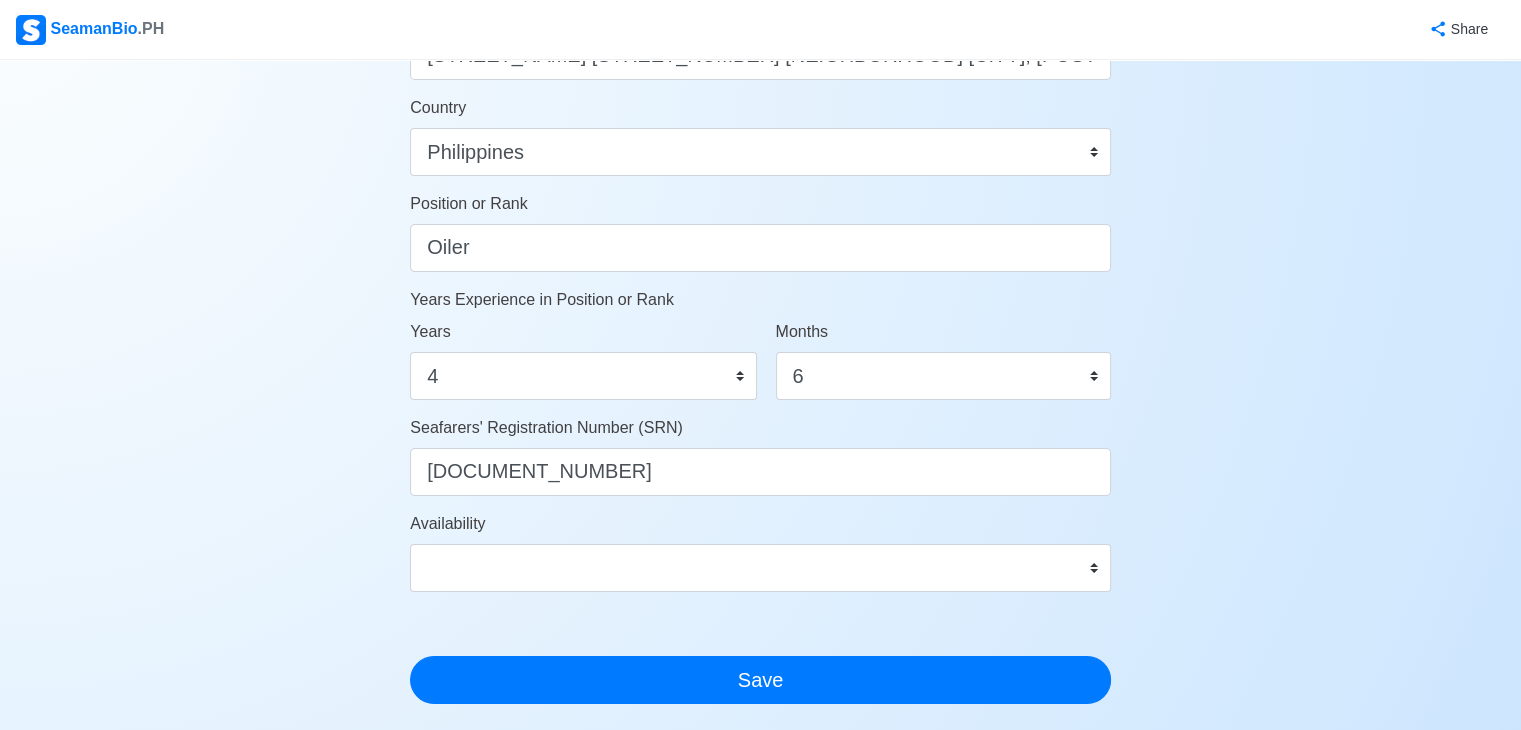 click on "Your Name [NAME] [LAST] Date of Birth     [MM]/[DD]/[YEAR] Civil Status Single Married Widowed Separated Gender Male Female Height (cm) [NUMBER] Weight (kg) [NUMBER] Phone Number +[COUNTRY_CODE] [PHONE_NUMBER] 🔔 Make sure your phone number is contactable. When you apply & got shortlisted, agencies will contact you. Address [STREET_ADDRESS] [BARANGAY], [CITY], [POSTAL_CODE] [PROVINCE] Country Afghanistan Åland Islands Albania Algeria American Samoa Andorra Angola Anguilla Antarctica Antigua and Barbuda Argentina Armenia Aruba Australia Austria Azerbaijan Bahamas Bahrain Bangladesh Barbados Belarus Belgium Belize Benin Bermuda Bhutan Bolivia, Plurinational State of Bonaire, Sint Eustatius and Saba Bosnia and Herzegovina Botswana Bouvet Island Brazil British Indian Ocean Territory Brunei Darussalam Bulgaria Burkina Faso Burundi Cabo Verde Cambodia Canada" at bounding box center (760, 62) 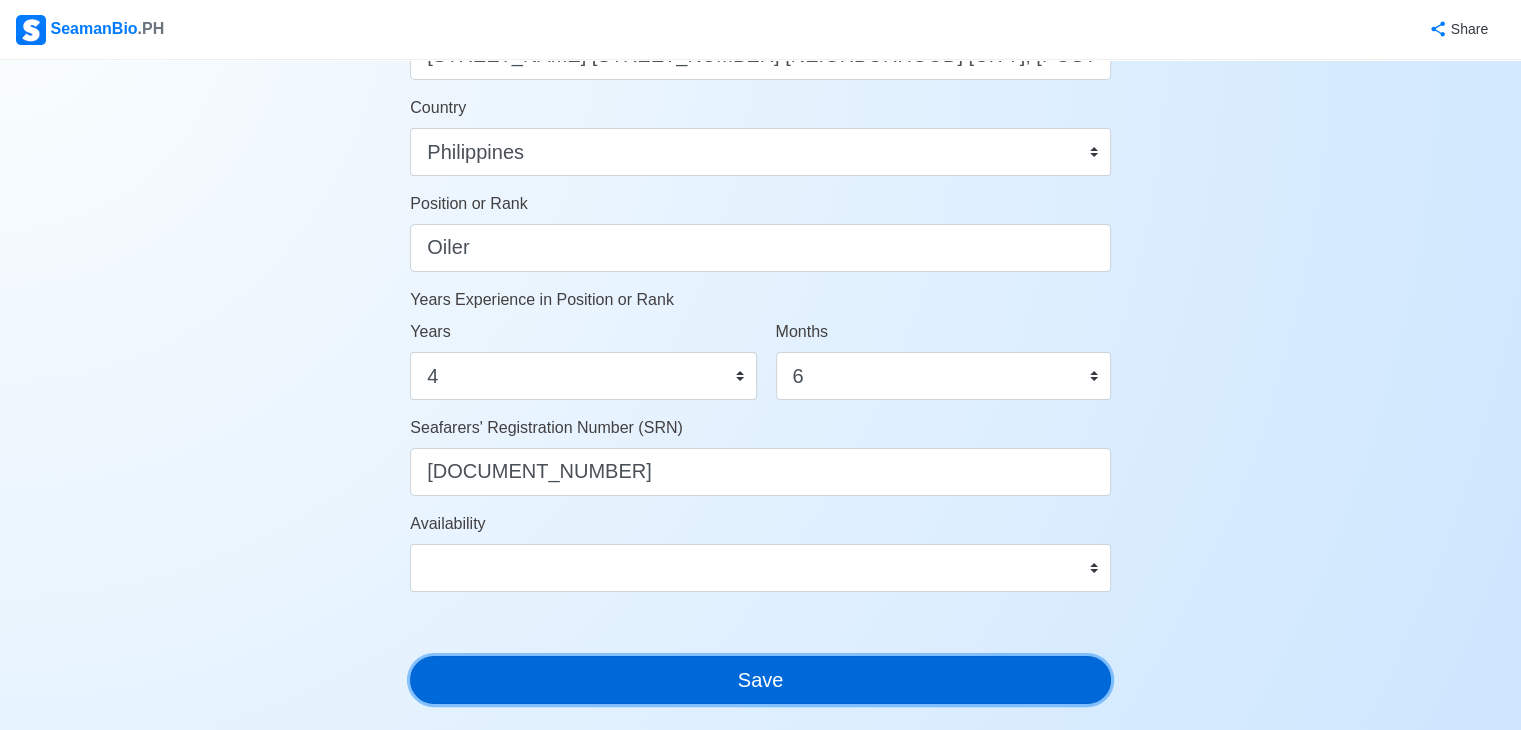 click on "Save" at bounding box center [760, 680] 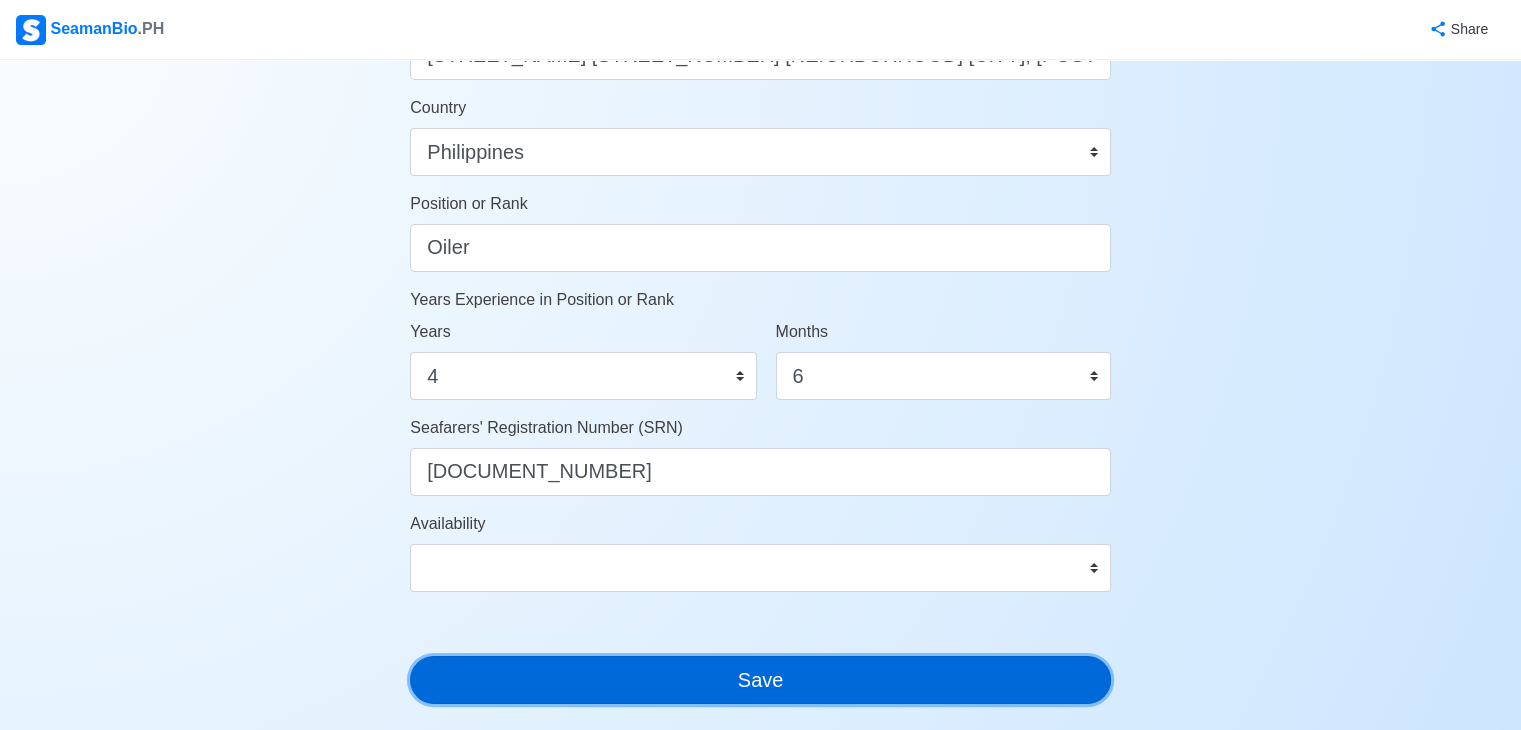 click on "Save" at bounding box center (760, 680) 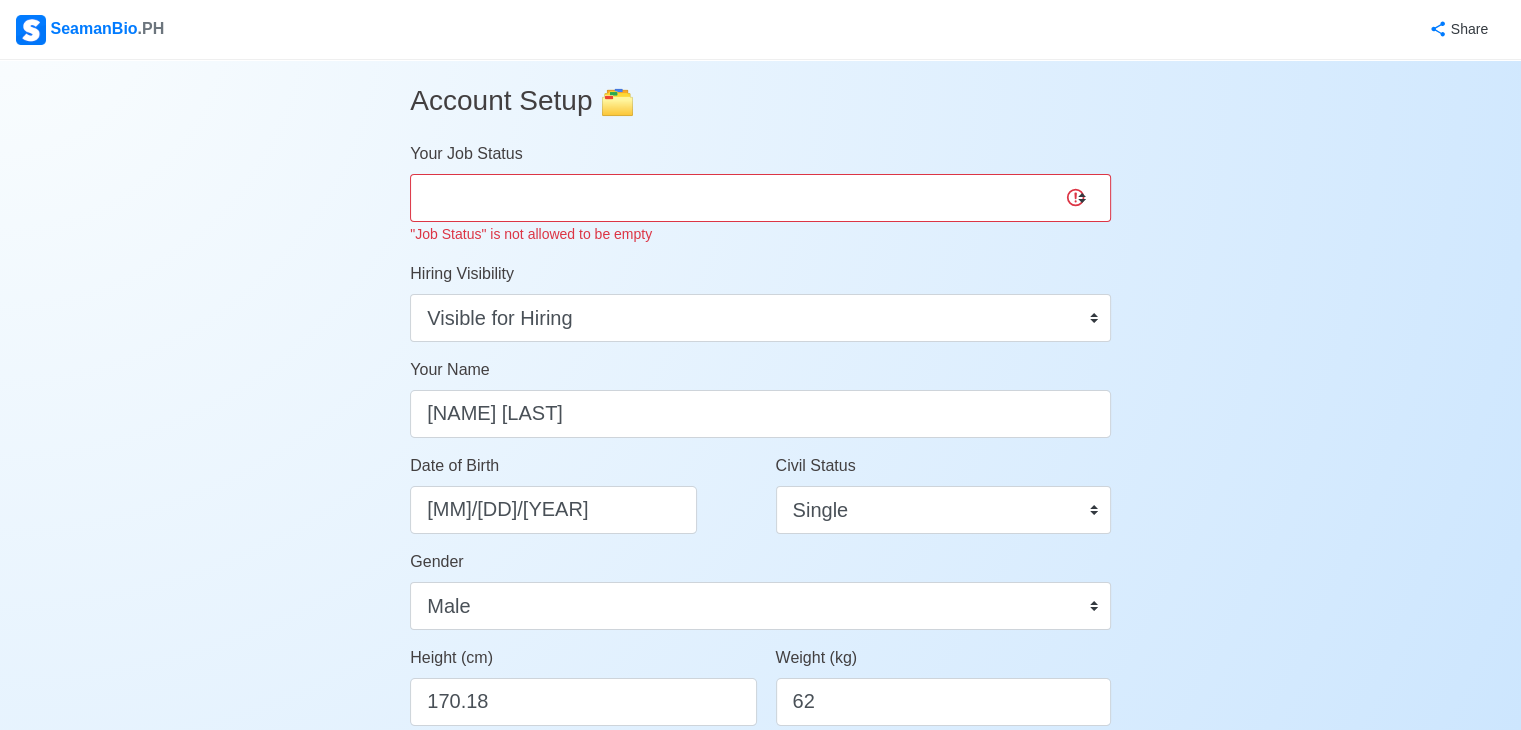 scroll, scrollTop: 0, scrollLeft: 0, axis: both 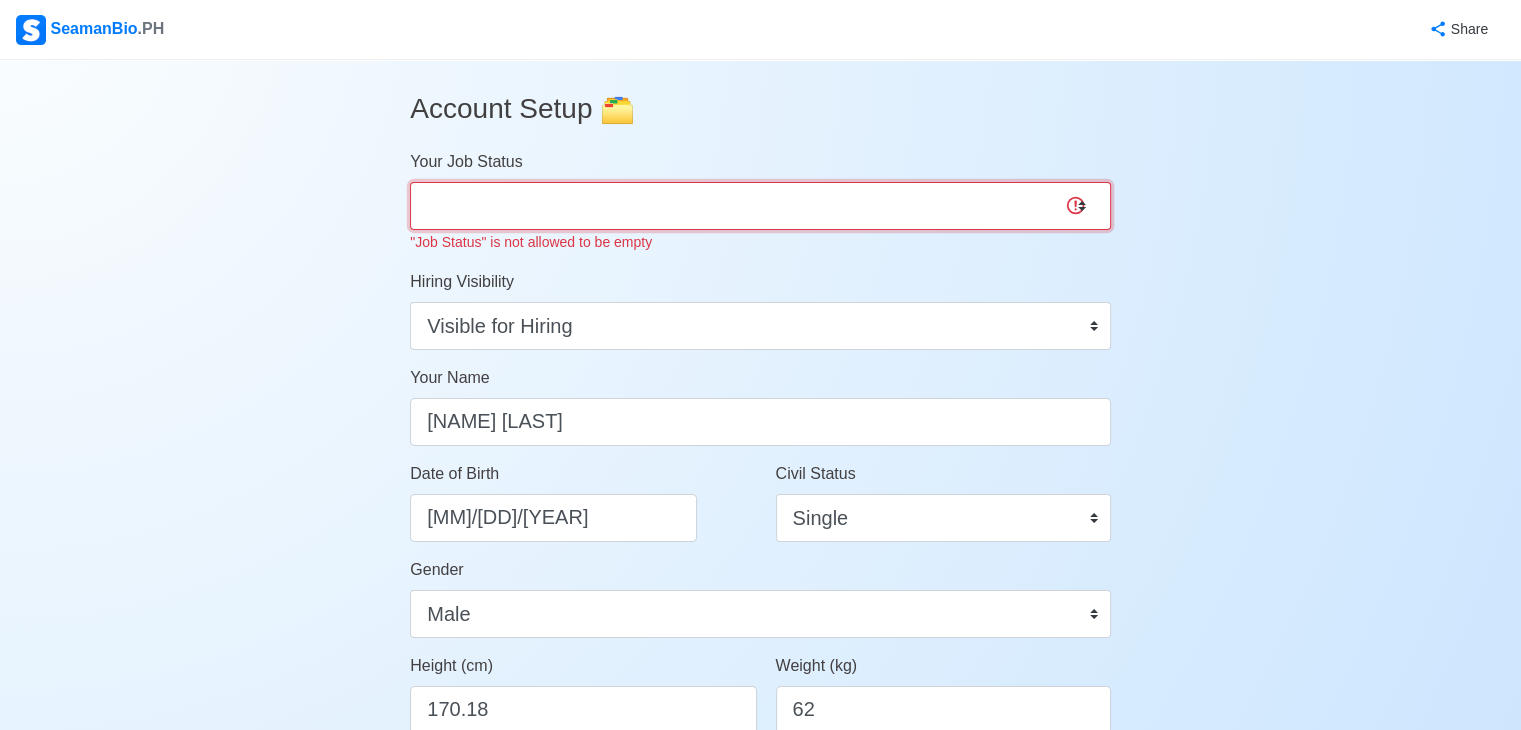 click on "Onboard Actively Looking for Job Not Looking for Job" at bounding box center [760, 206] 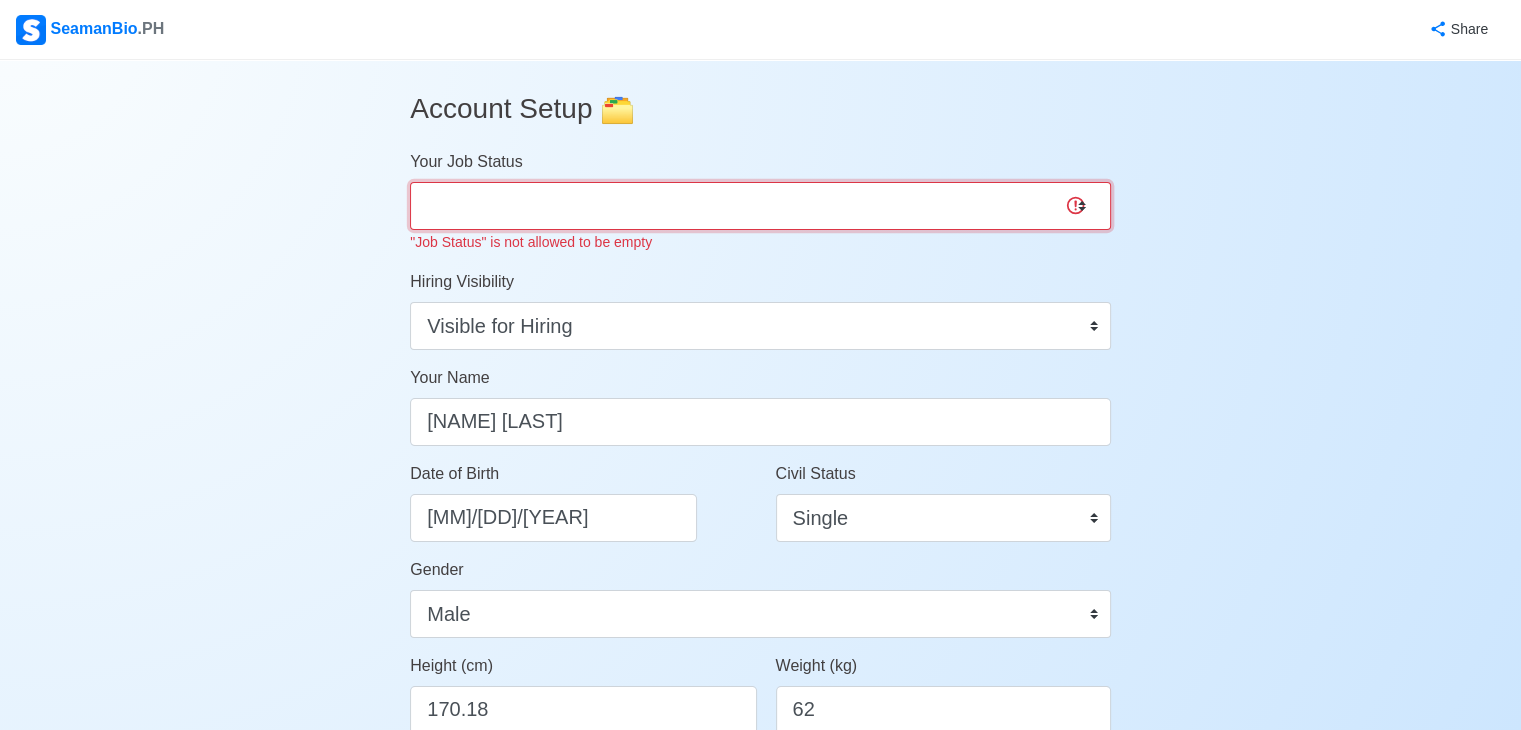 select on "Actively Looking for Job" 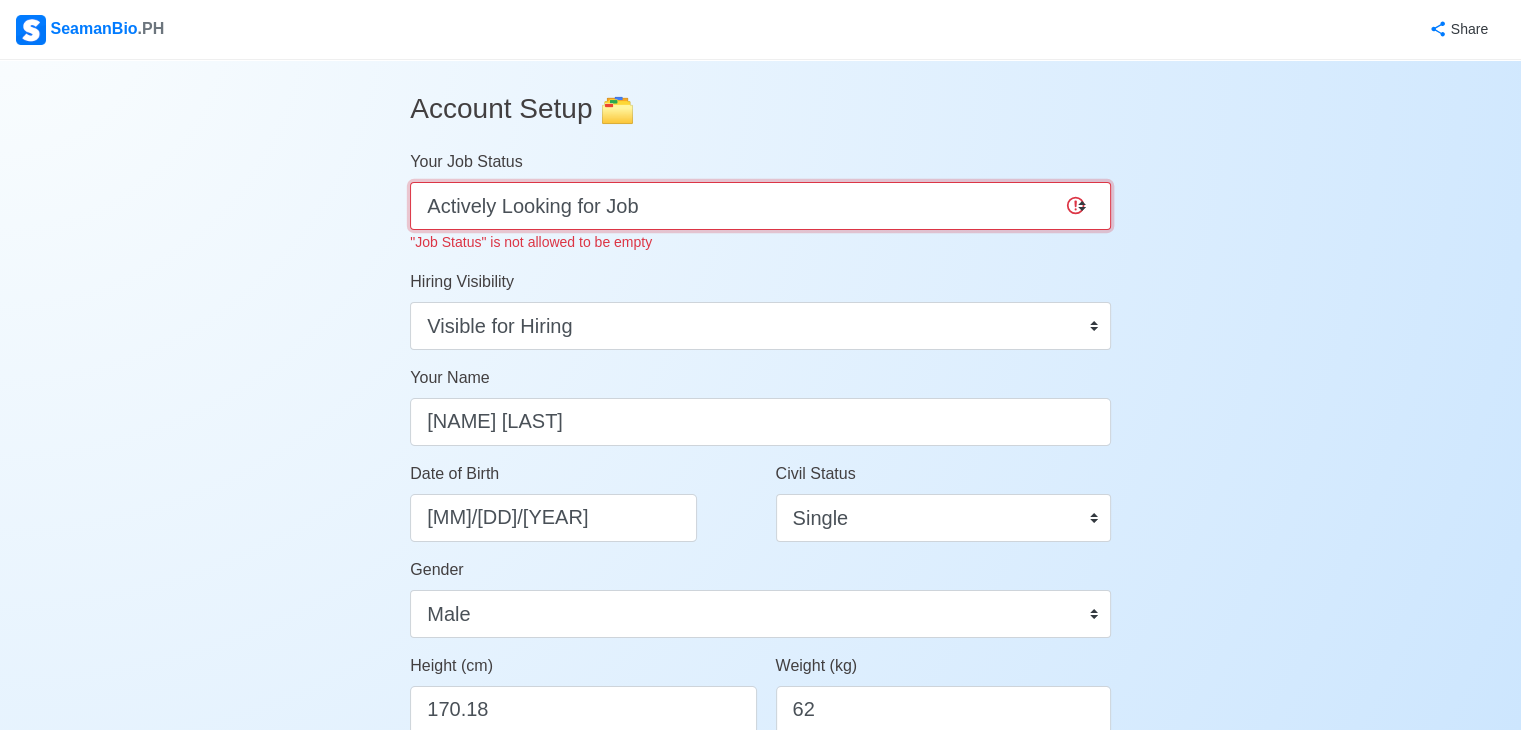 click on "Onboard Actively Looking for Job Not Looking for Job" at bounding box center (760, 206) 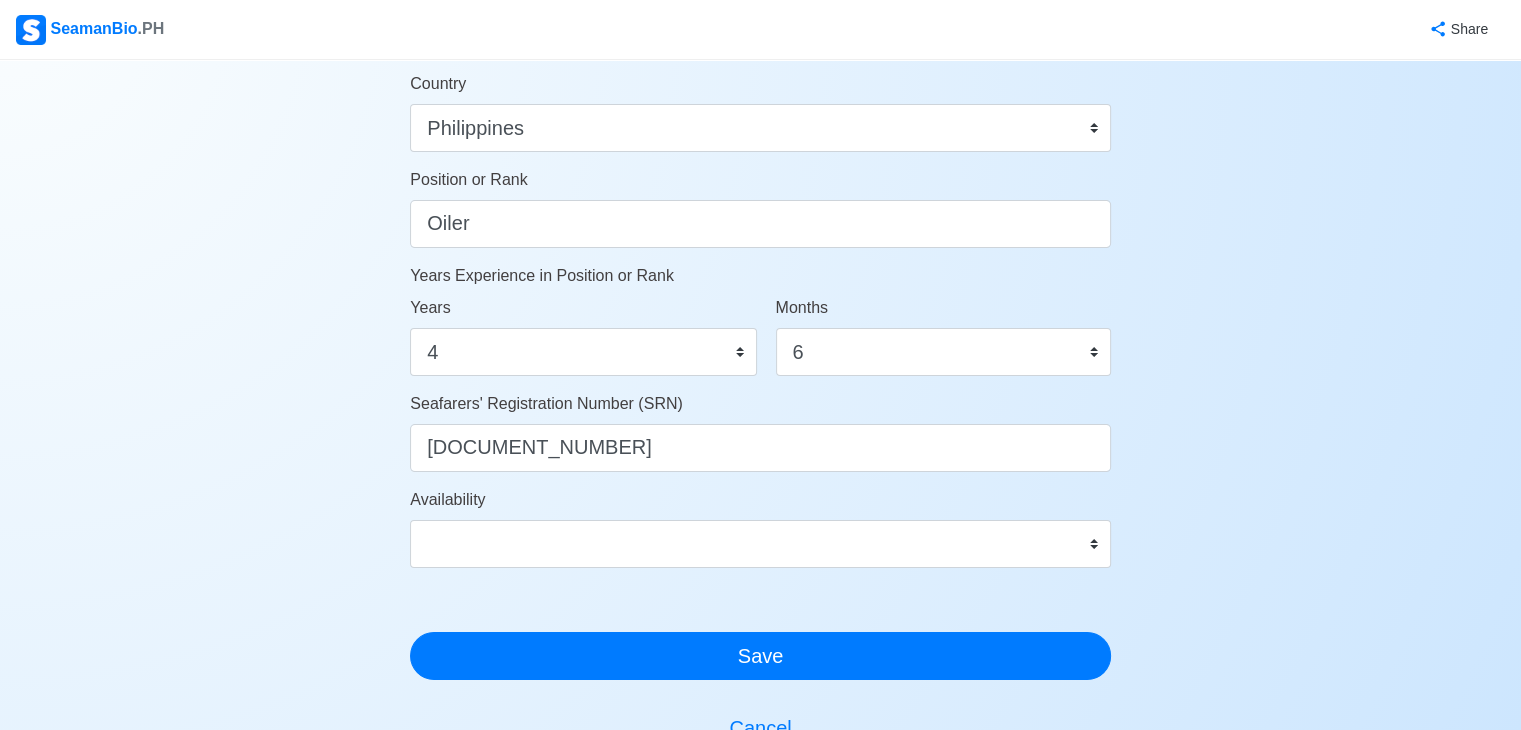 scroll, scrollTop: 960, scrollLeft: 0, axis: vertical 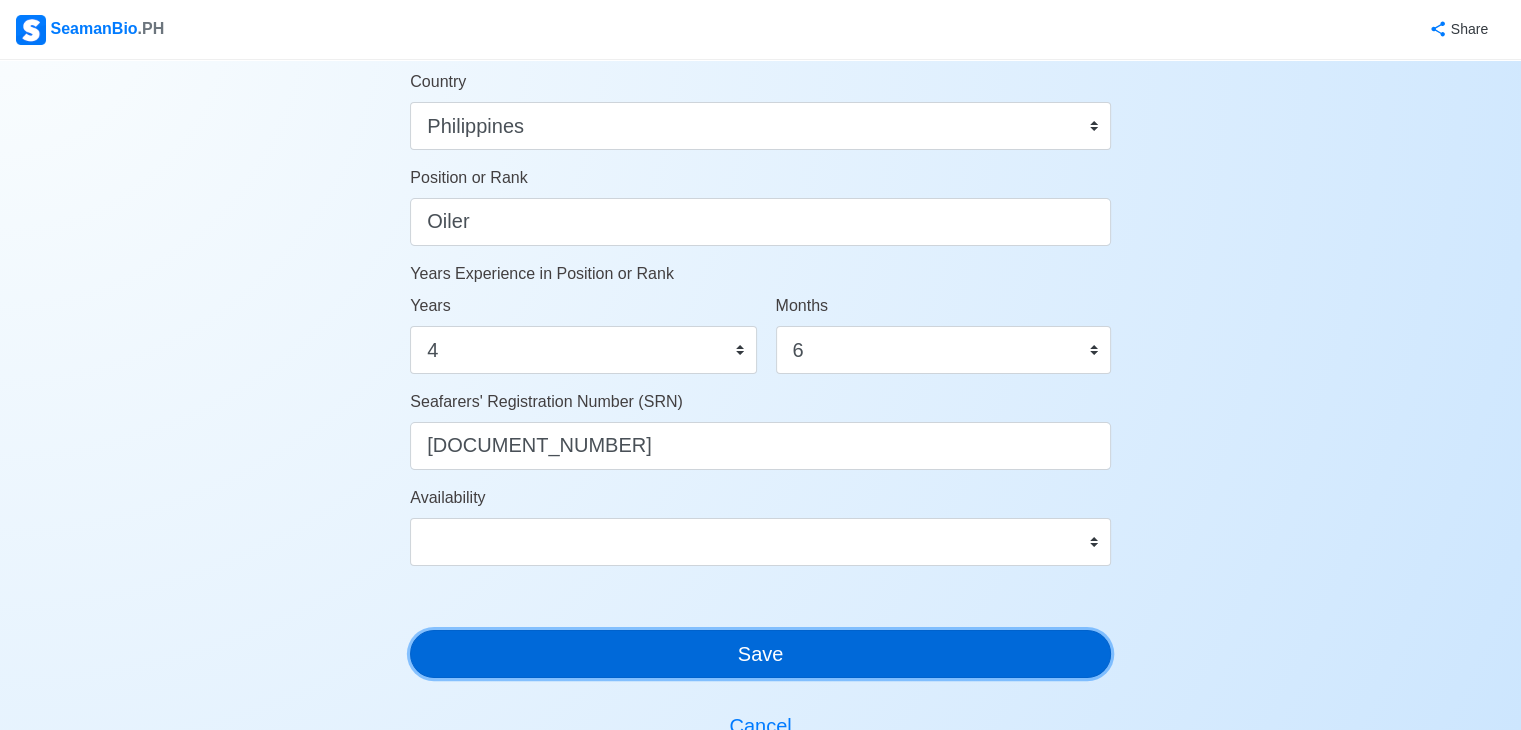 click on "Save" at bounding box center [760, 654] 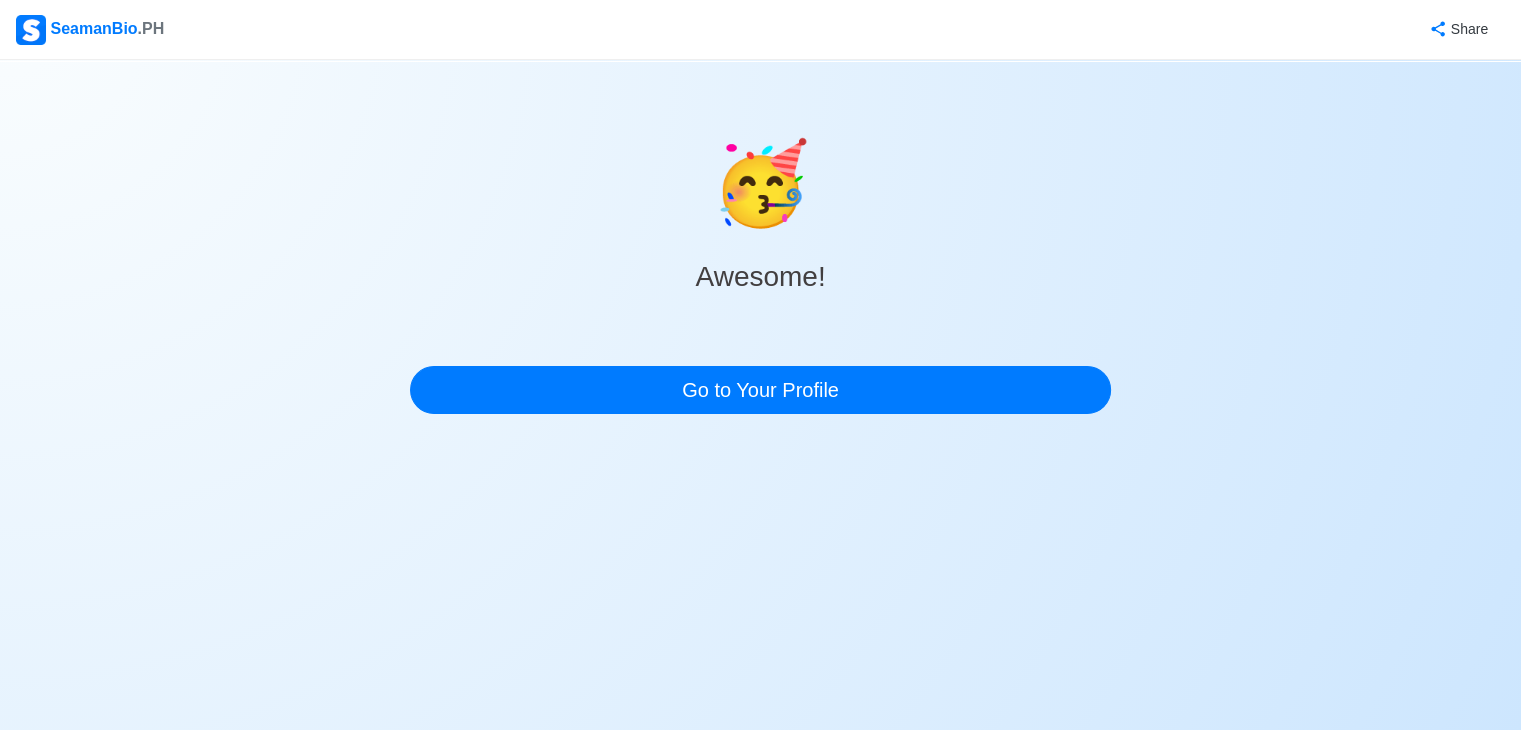 scroll, scrollTop: 0, scrollLeft: 0, axis: both 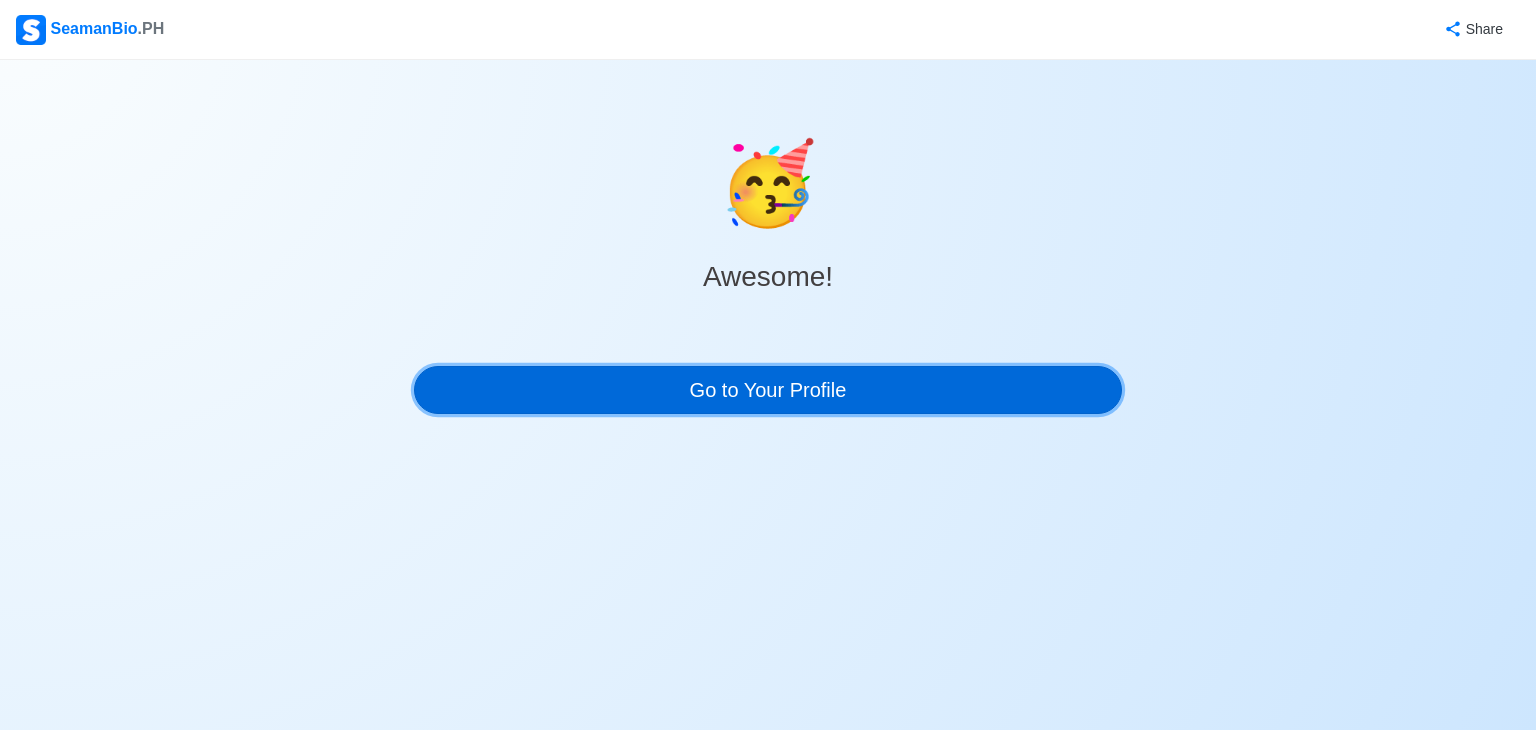 click on "Go to Your Profile" at bounding box center [768, 390] 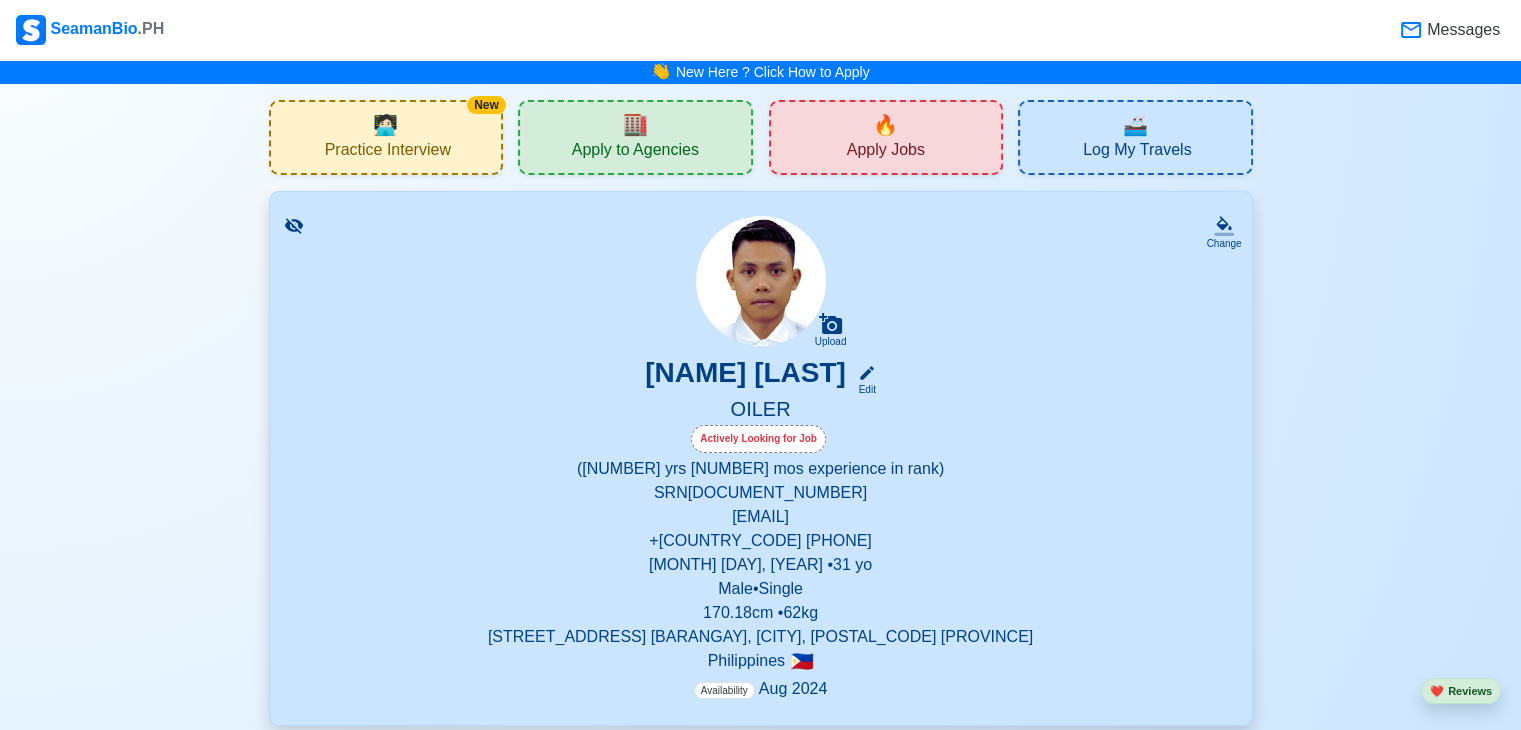 click at bounding box center [761, 281] 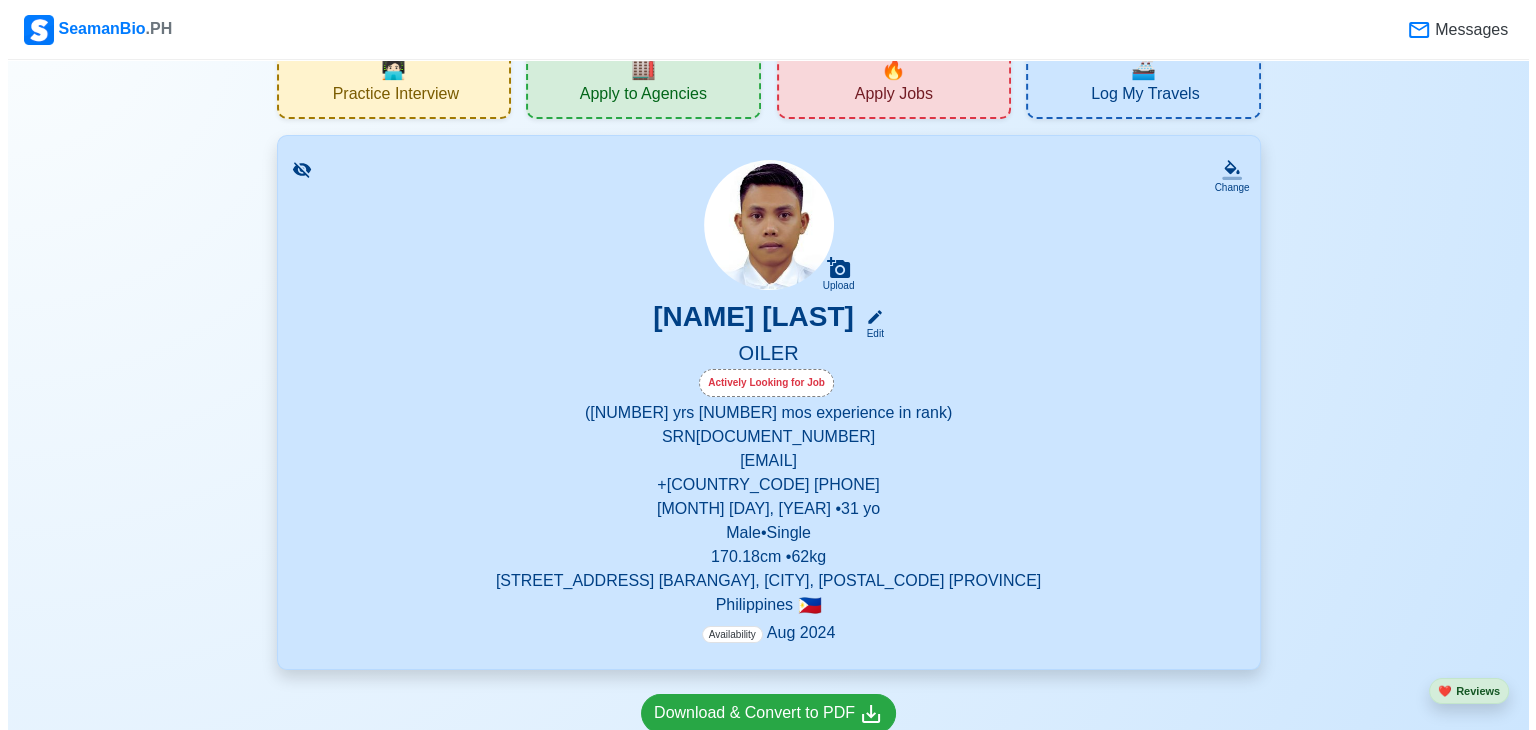 scroll, scrollTop: 0, scrollLeft: 0, axis: both 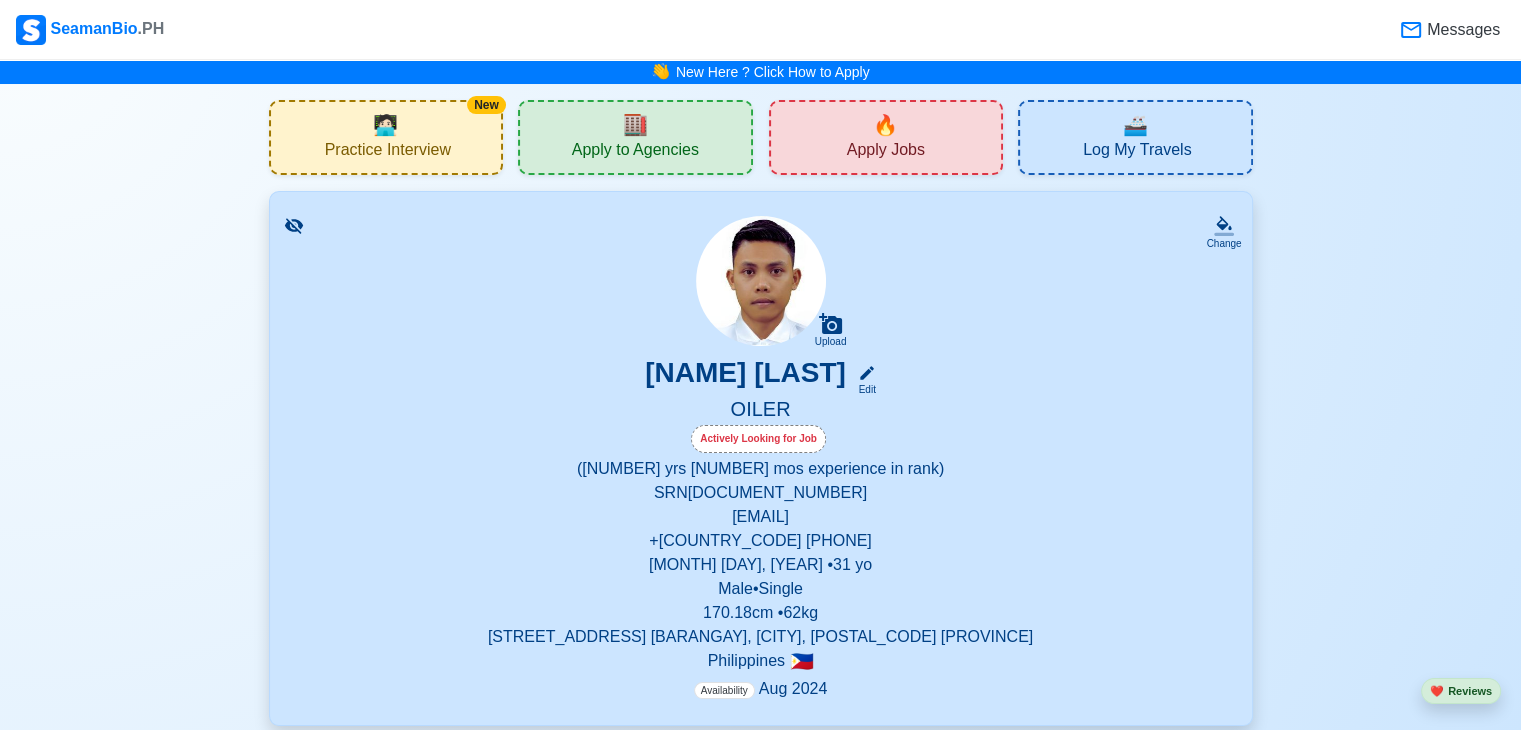 click on "New 🧑🏻‍💻   Practice Interview" at bounding box center (386, 137) 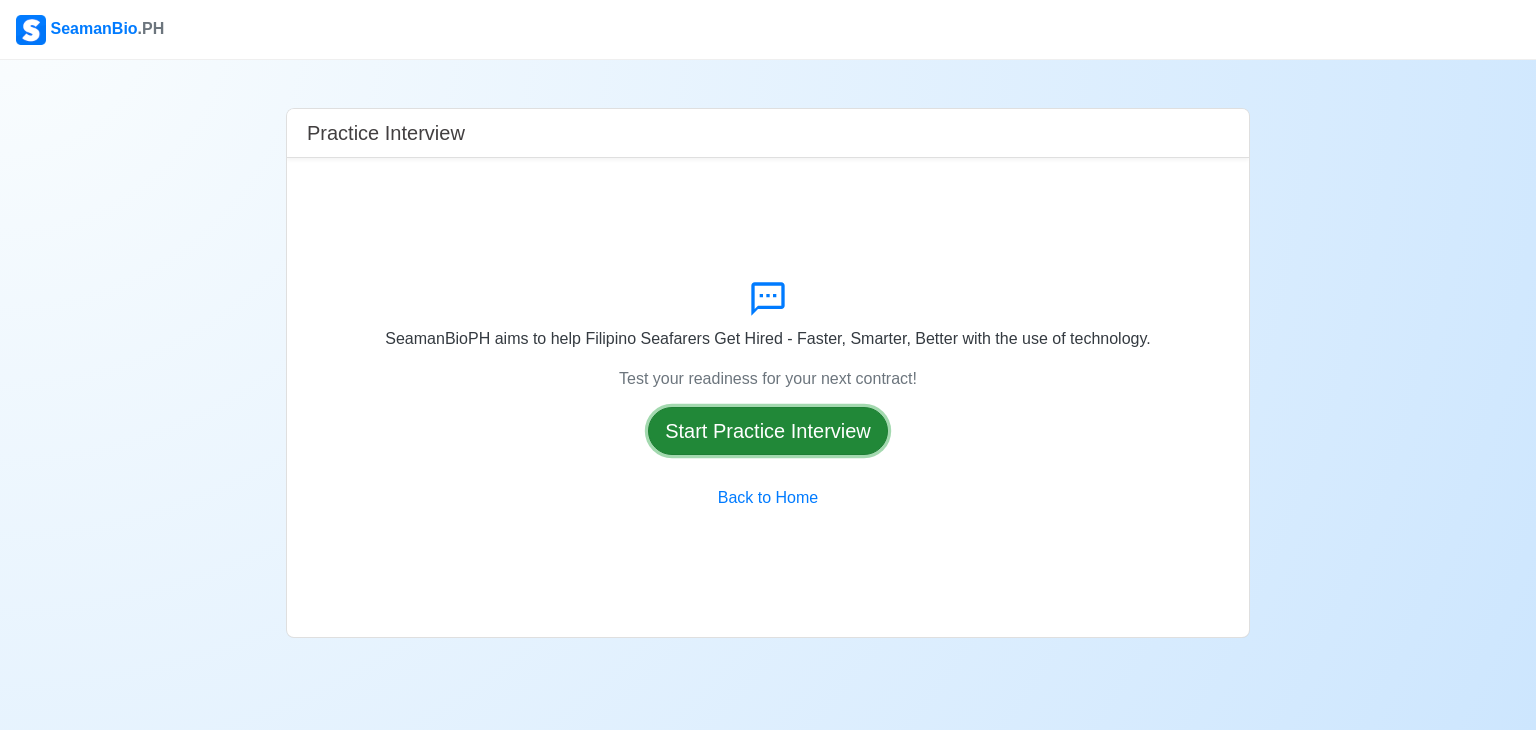 click on "Start Practice Interview" at bounding box center (768, 431) 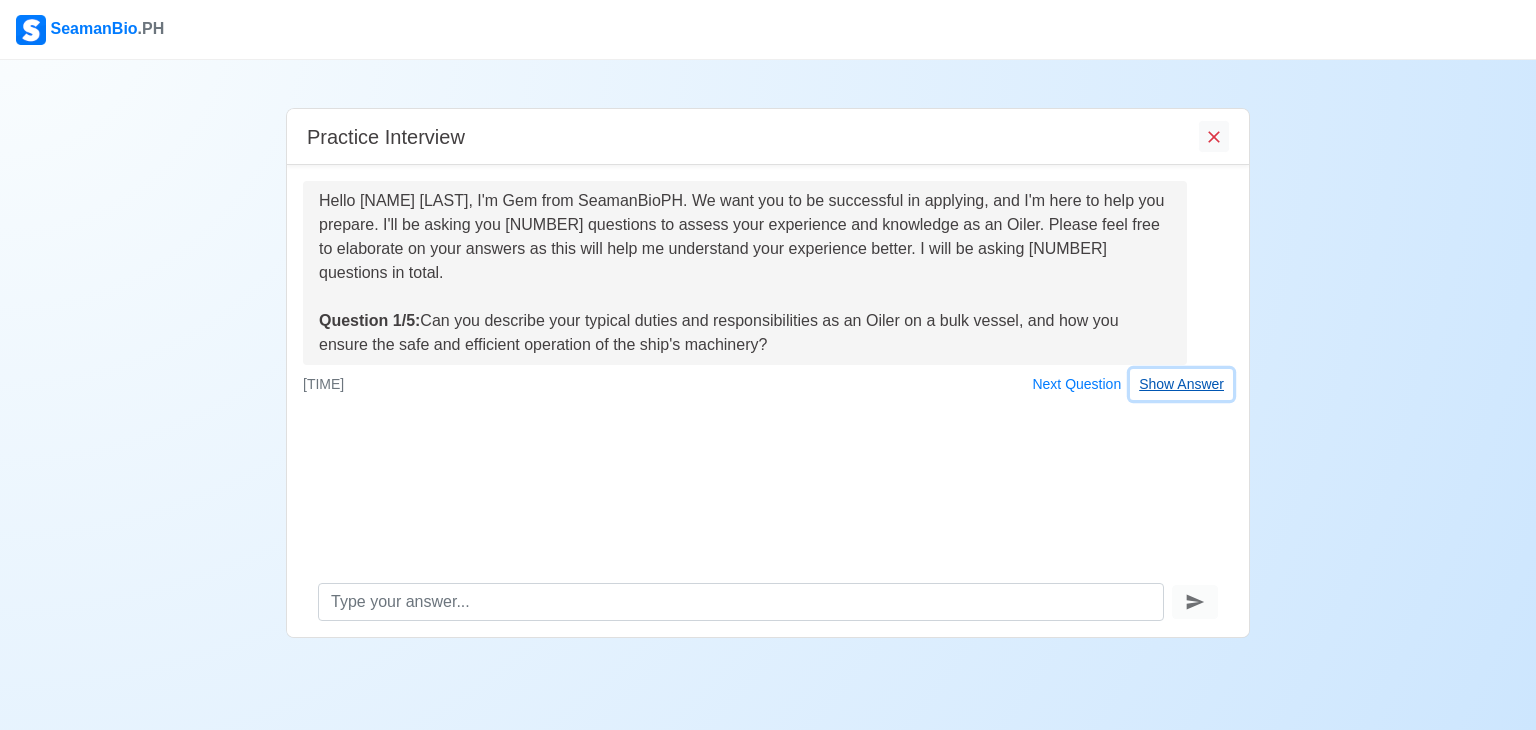 click on "Show Answer" at bounding box center [1181, 384] 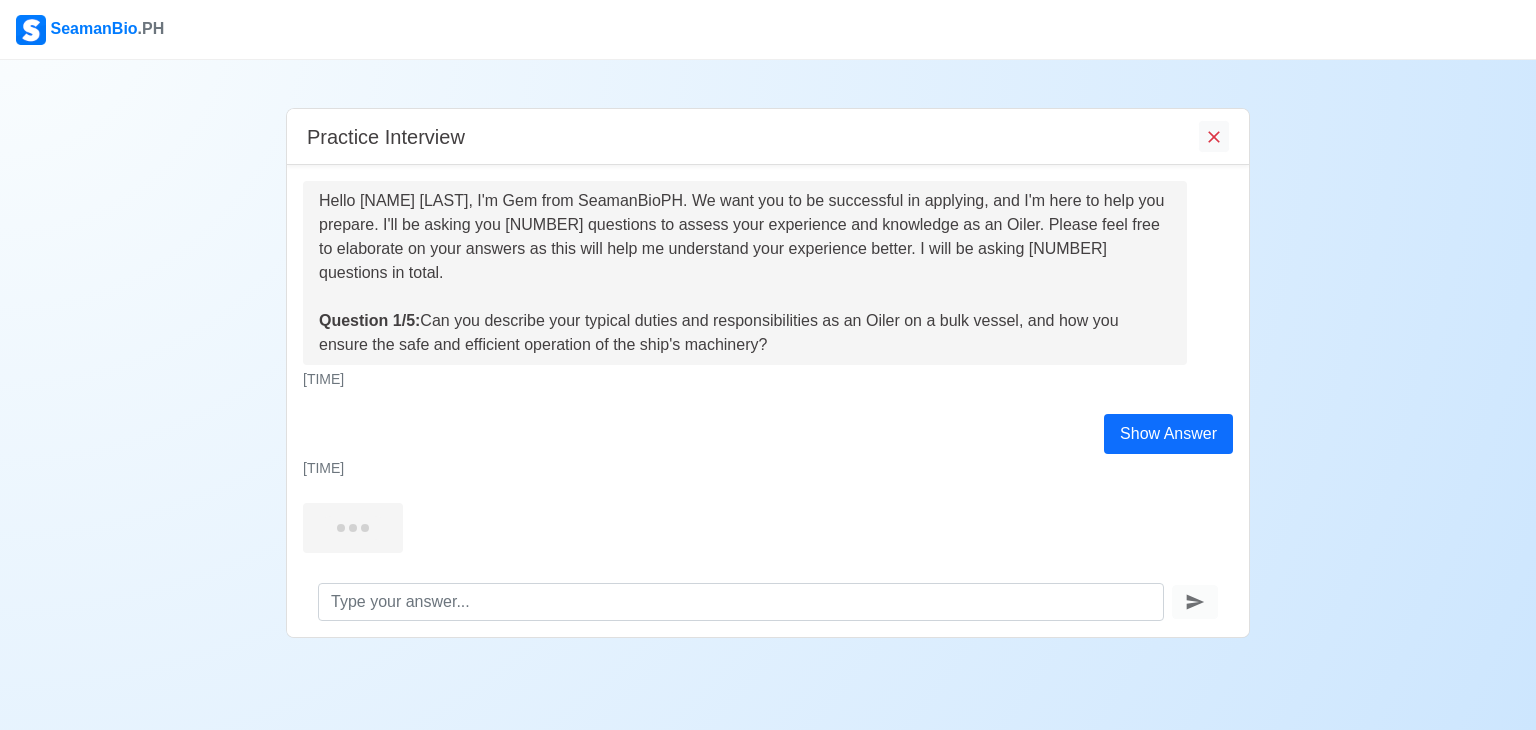 scroll, scrollTop: 35, scrollLeft: 0, axis: vertical 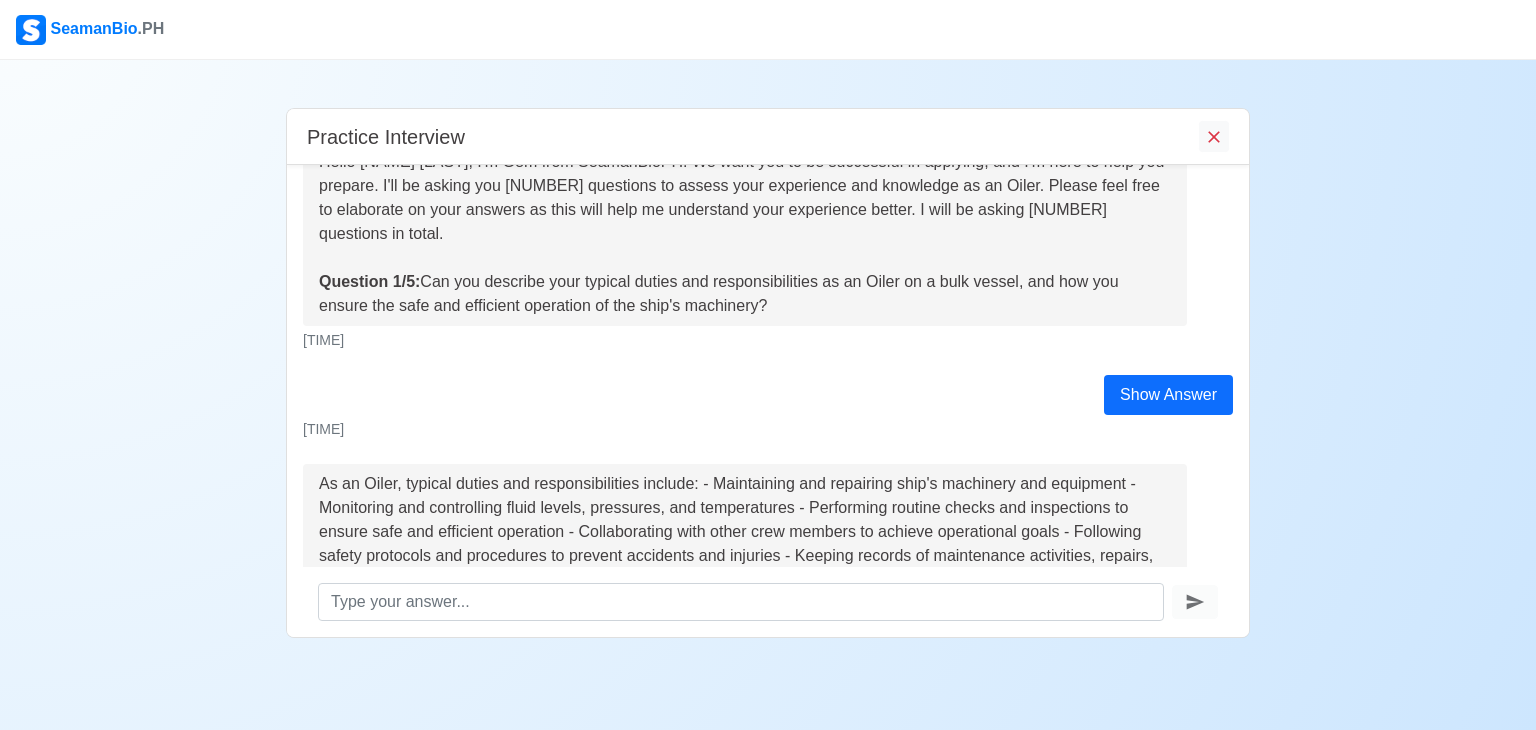 drag, startPoint x: 320, startPoint y: 283, endPoint x: 818, endPoint y: 315, distance: 499.02704 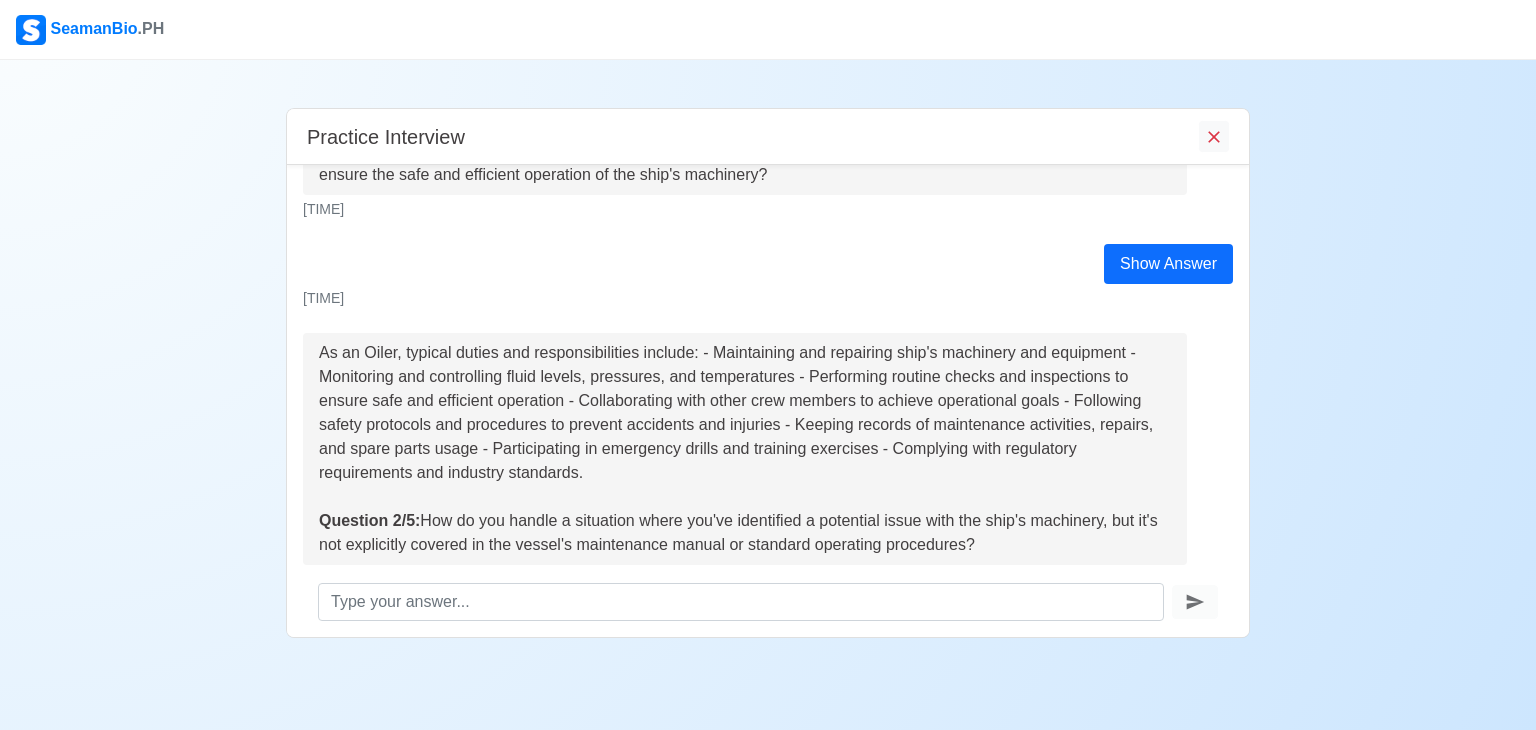 scroll, scrollTop: 171, scrollLeft: 0, axis: vertical 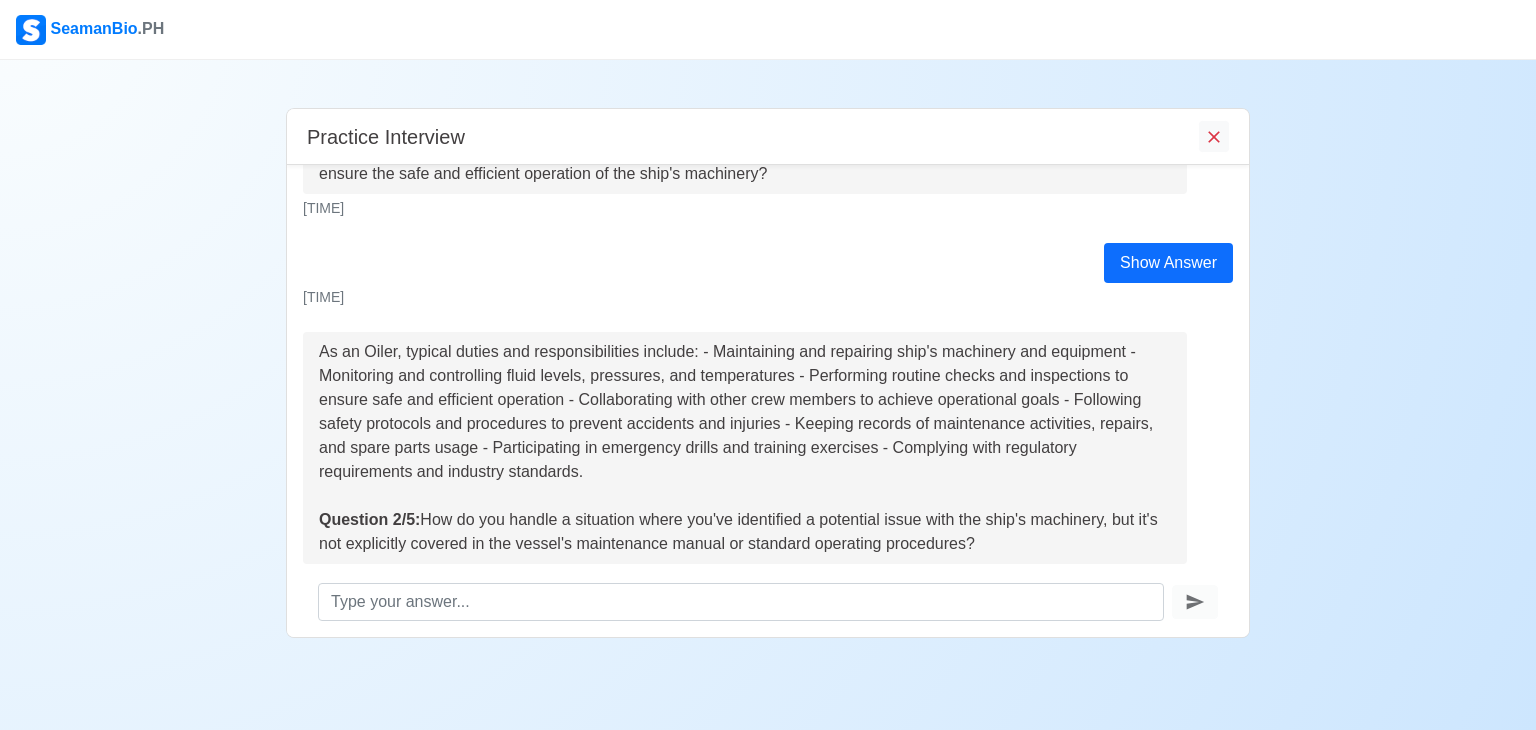drag, startPoint x: 321, startPoint y: 351, endPoint x: 596, endPoint y: 467, distance: 298.46442 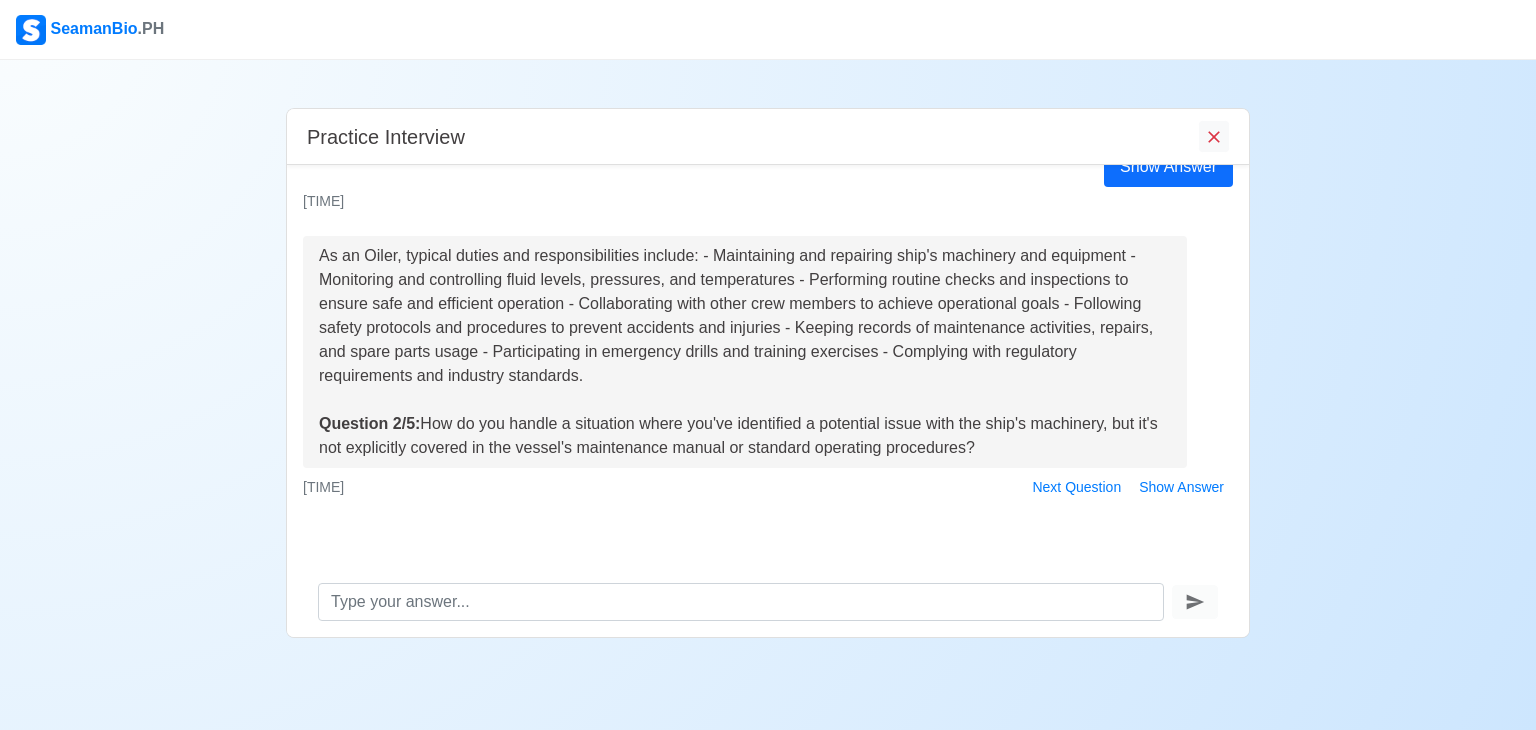 drag, startPoint x: 321, startPoint y: 427, endPoint x: 1032, endPoint y: 449, distance: 711.3403 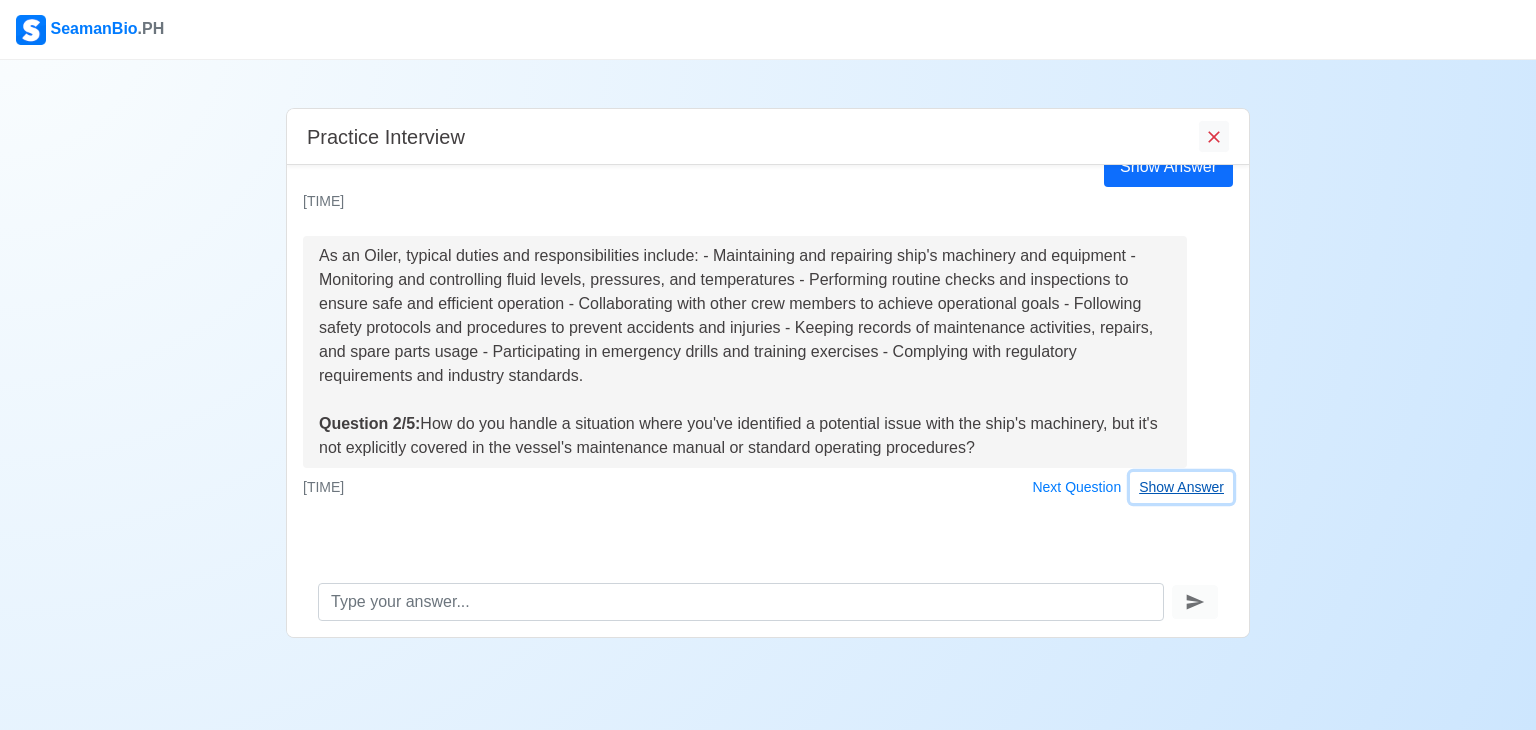 click on "Show Answer" at bounding box center (1181, 487) 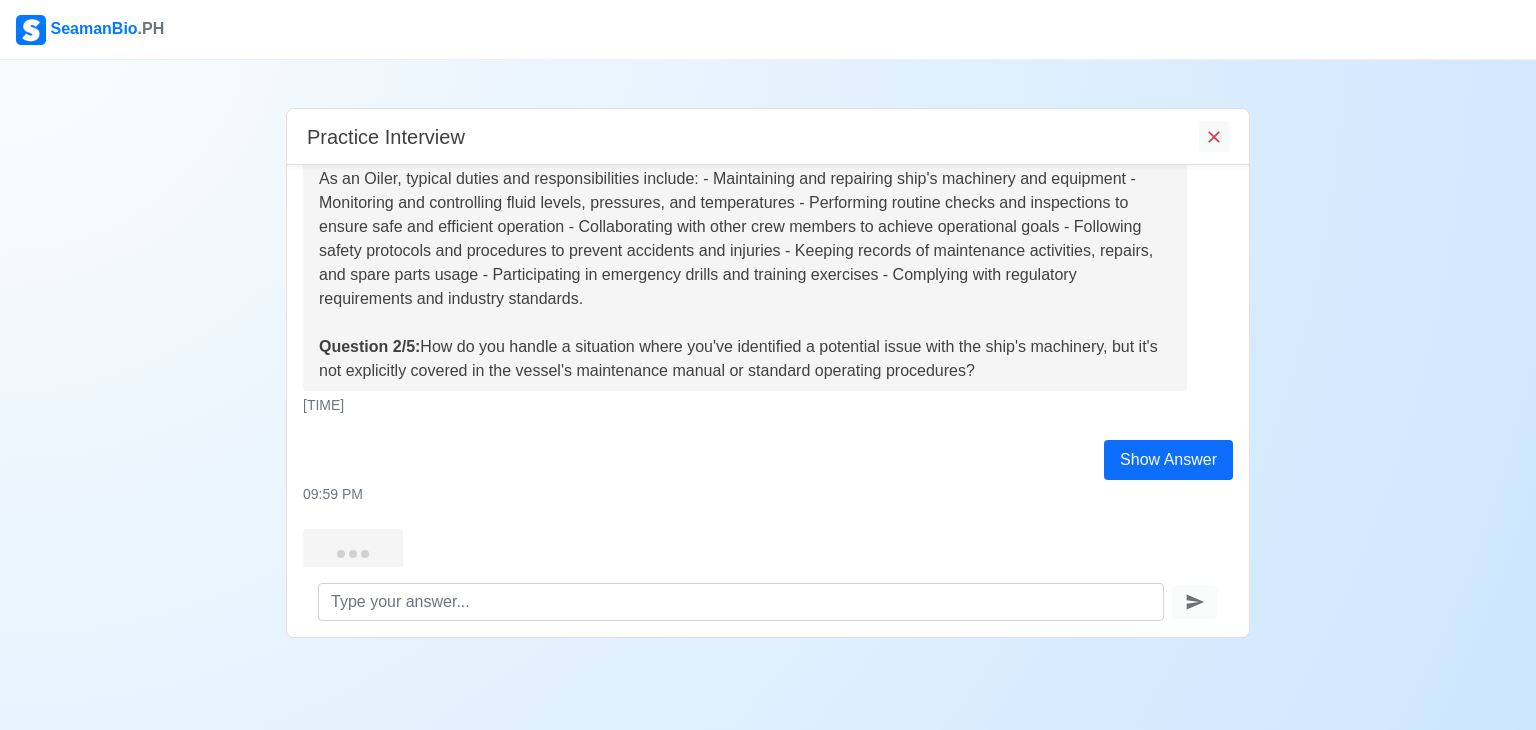 scroll, scrollTop: 404, scrollLeft: 0, axis: vertical 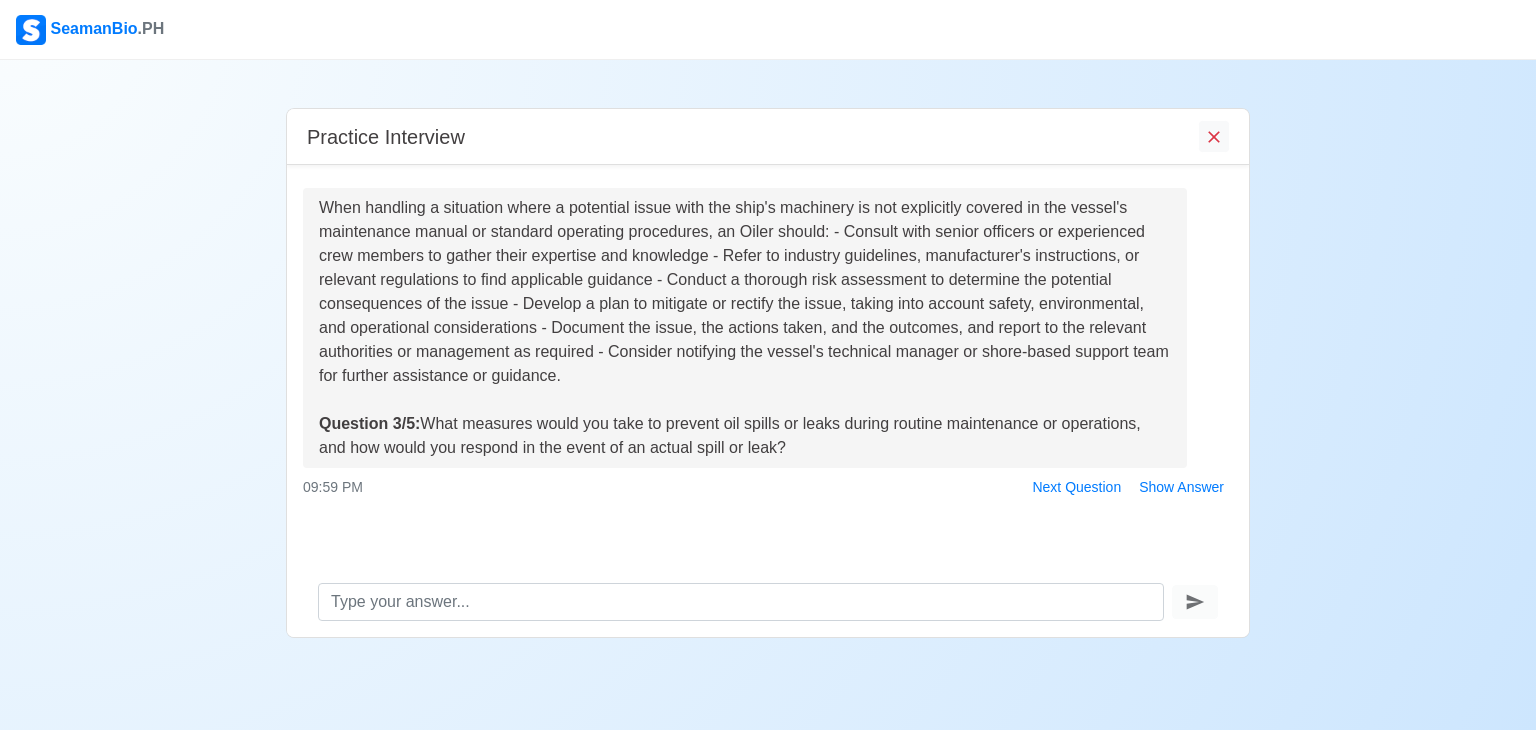 drag, startPoint x: 320, startPoint y: 207, endPoint x: 762, endPoint y: 377, distance: 473.56522 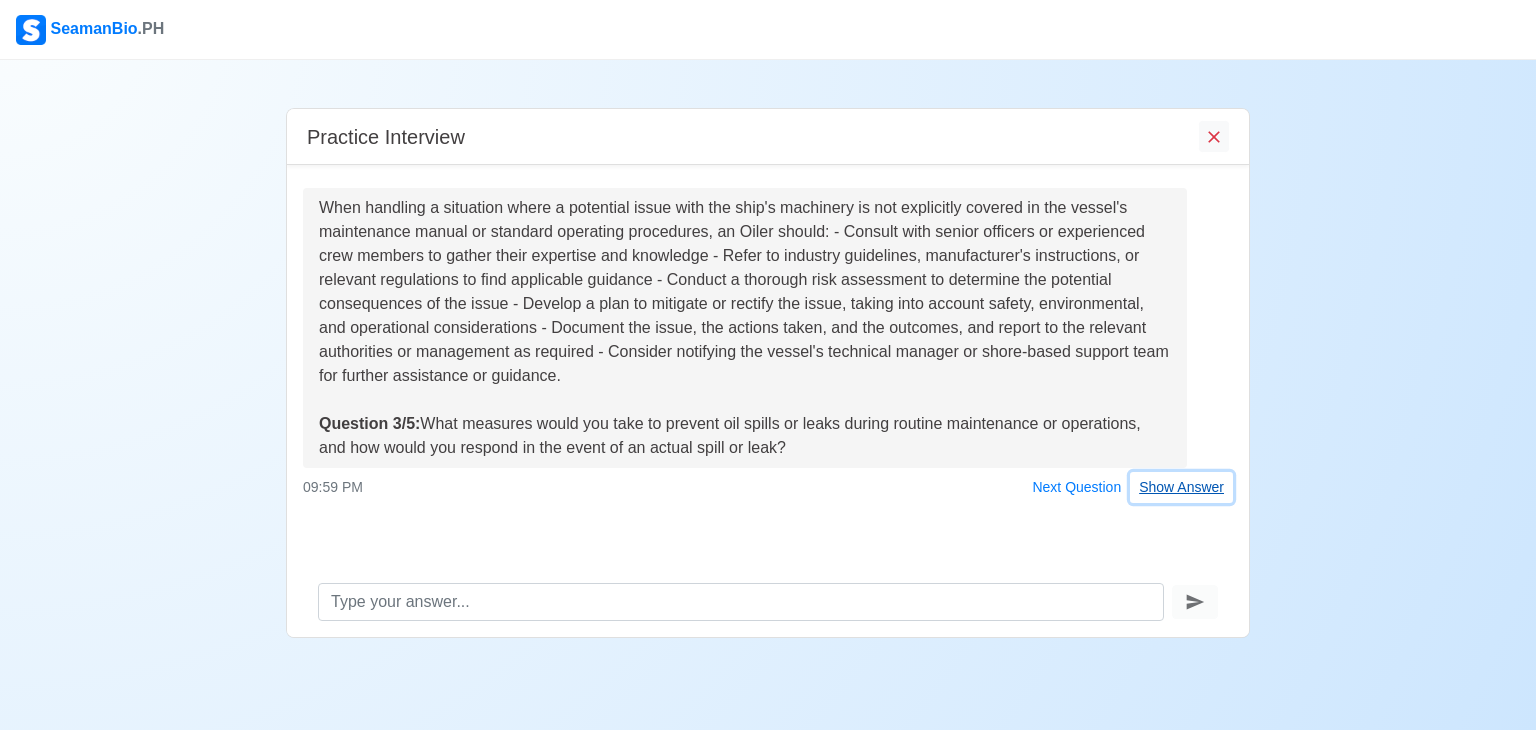 click on "Show Answer" at bounding box center [1181, 487] 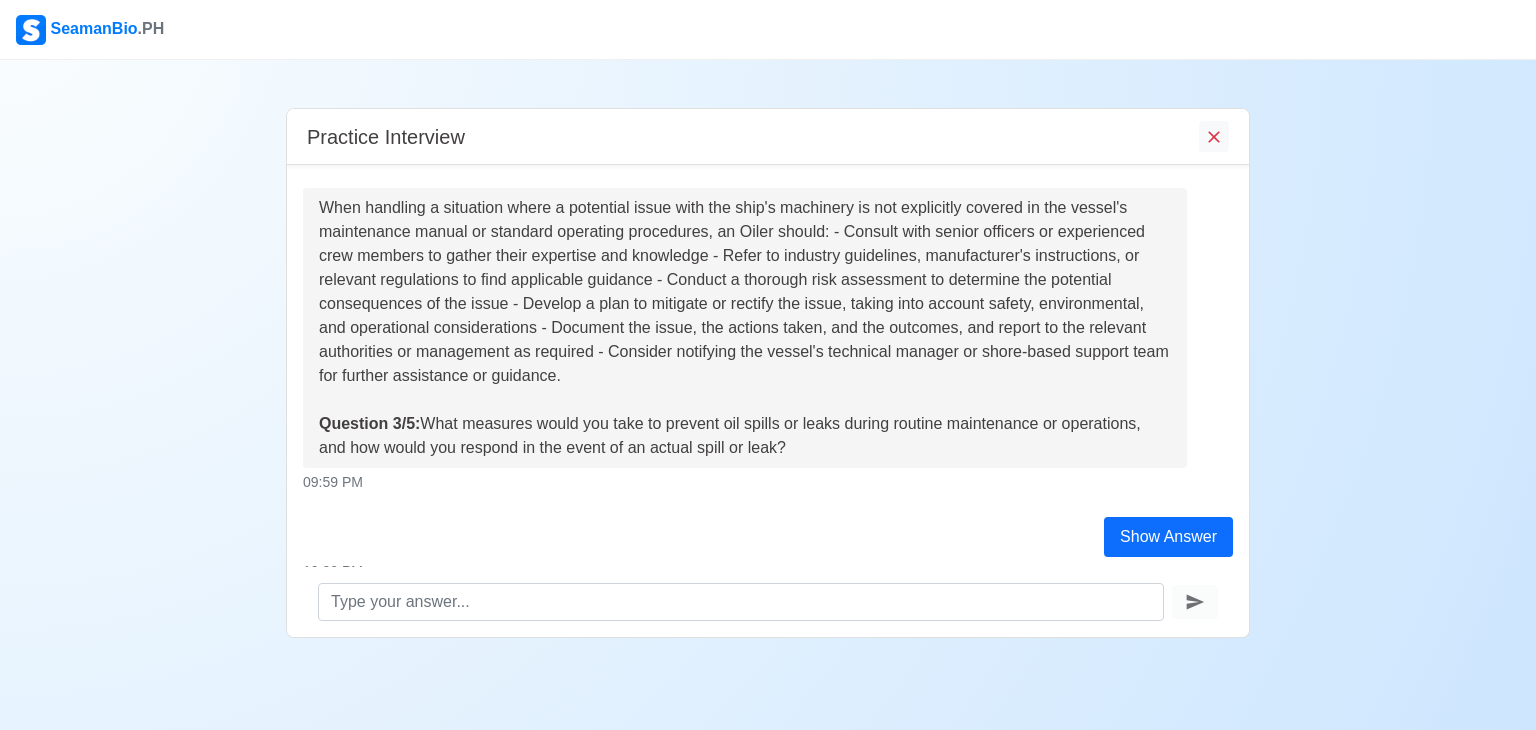 scroll, scrollTop: 823, scrollLeft: 0, axis: vertical 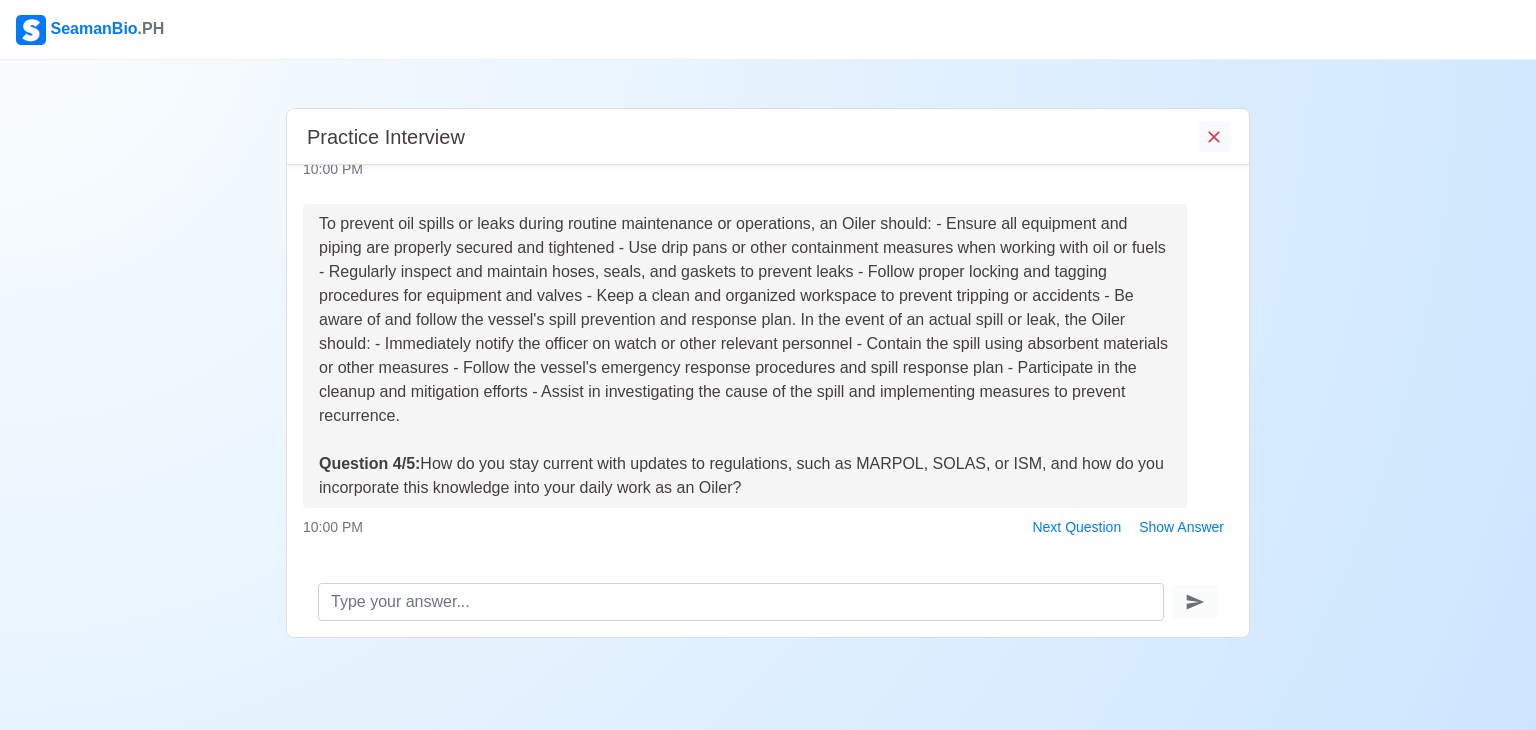 drag, startPoint x: 321, startPoint y: 229, endPoint x: 485, endPoint y: 413, distance: 246.4792 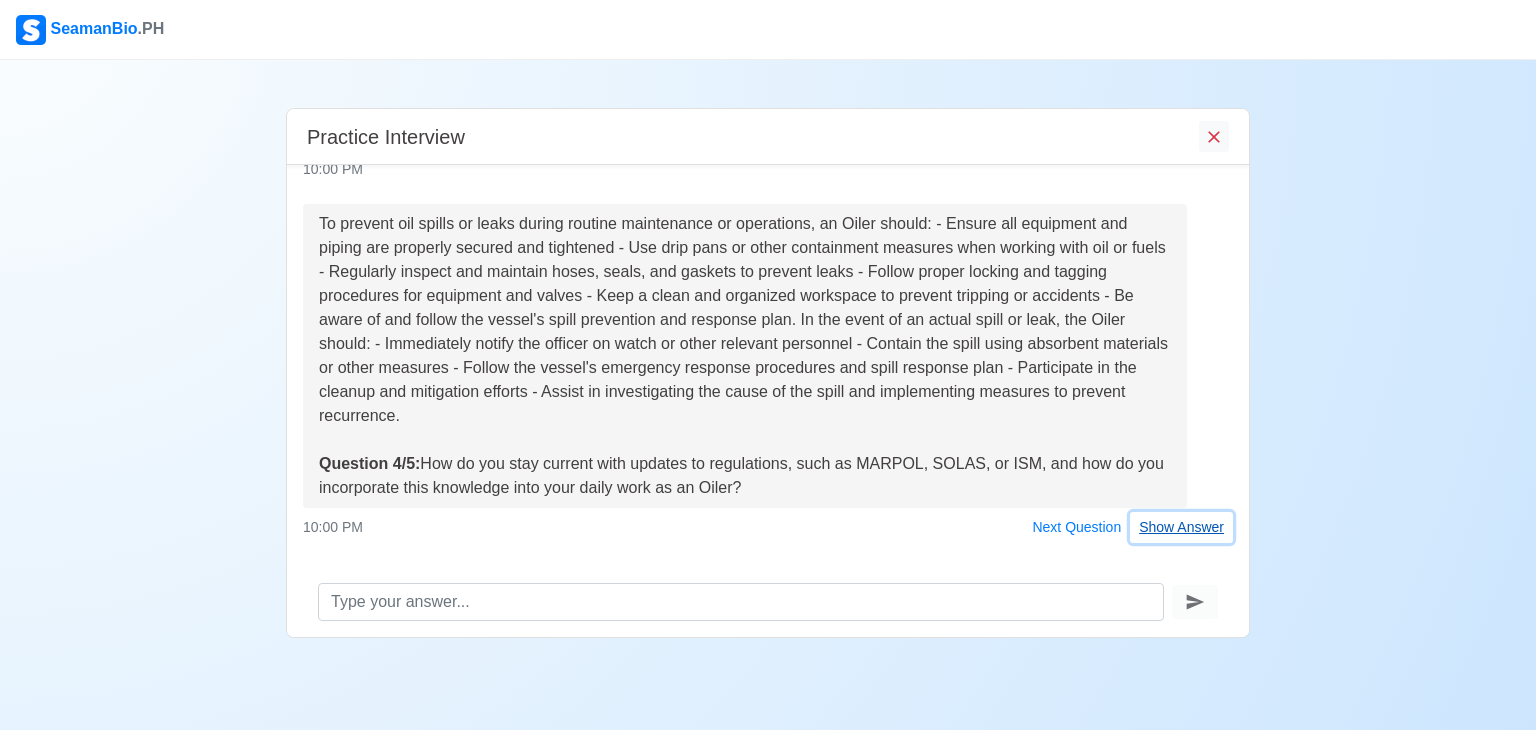 click on "Show Answer" at bounding box center (1181, 527) 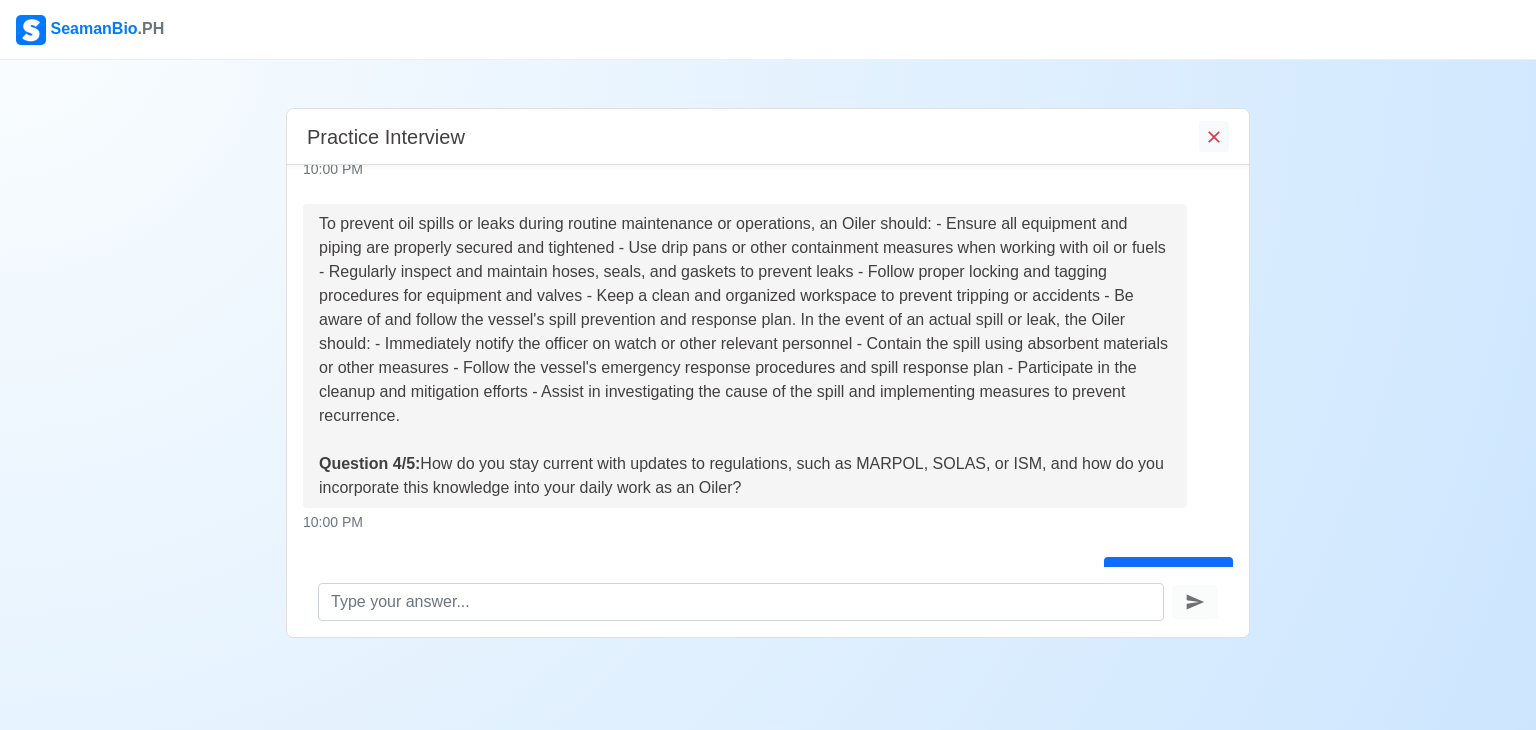 scroll, scrollTop: 1264, scrollLeft: 0, axis: vertical 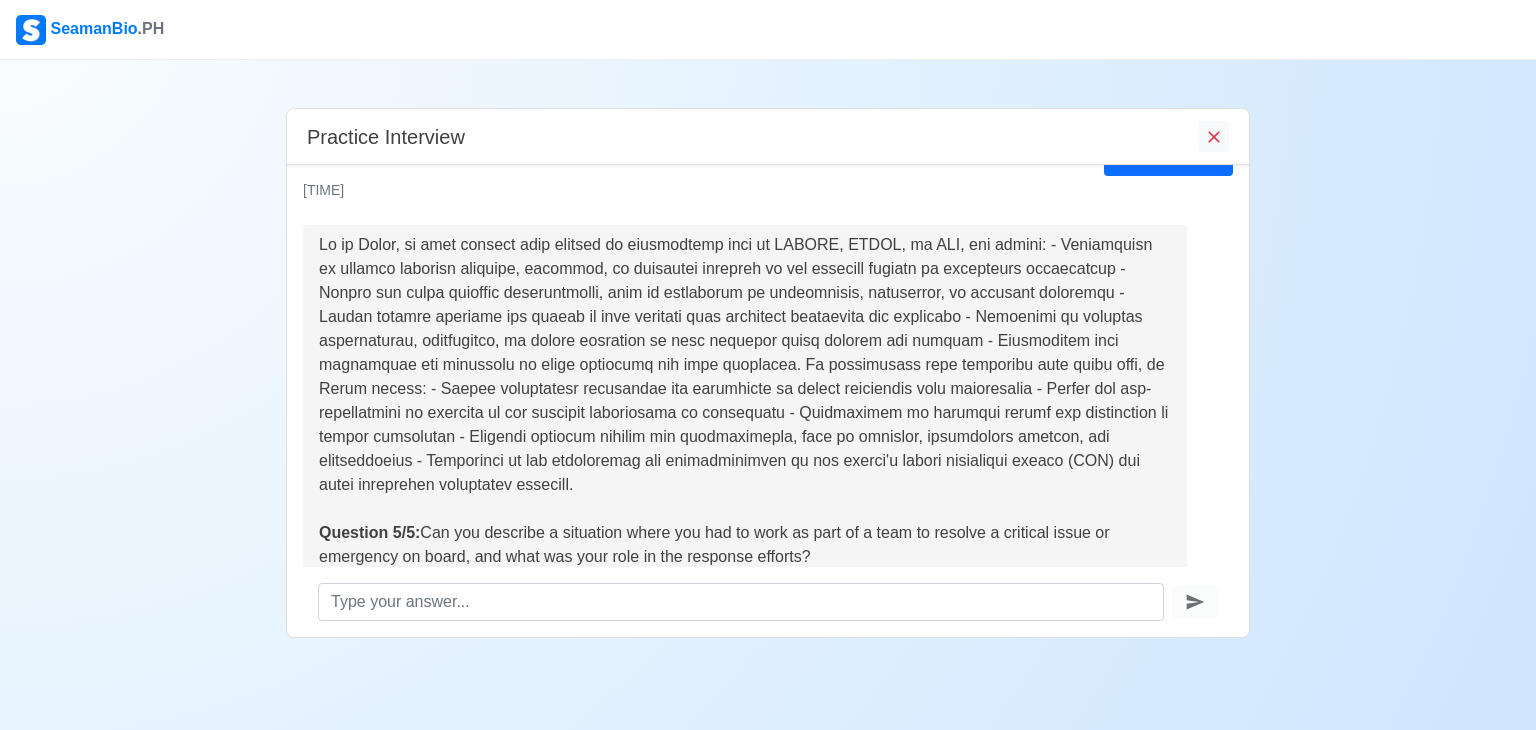drag, startPoint x: 321, startPoint y: 249, endPoint x: 654, endPoint y: 487, distance: 409.30795 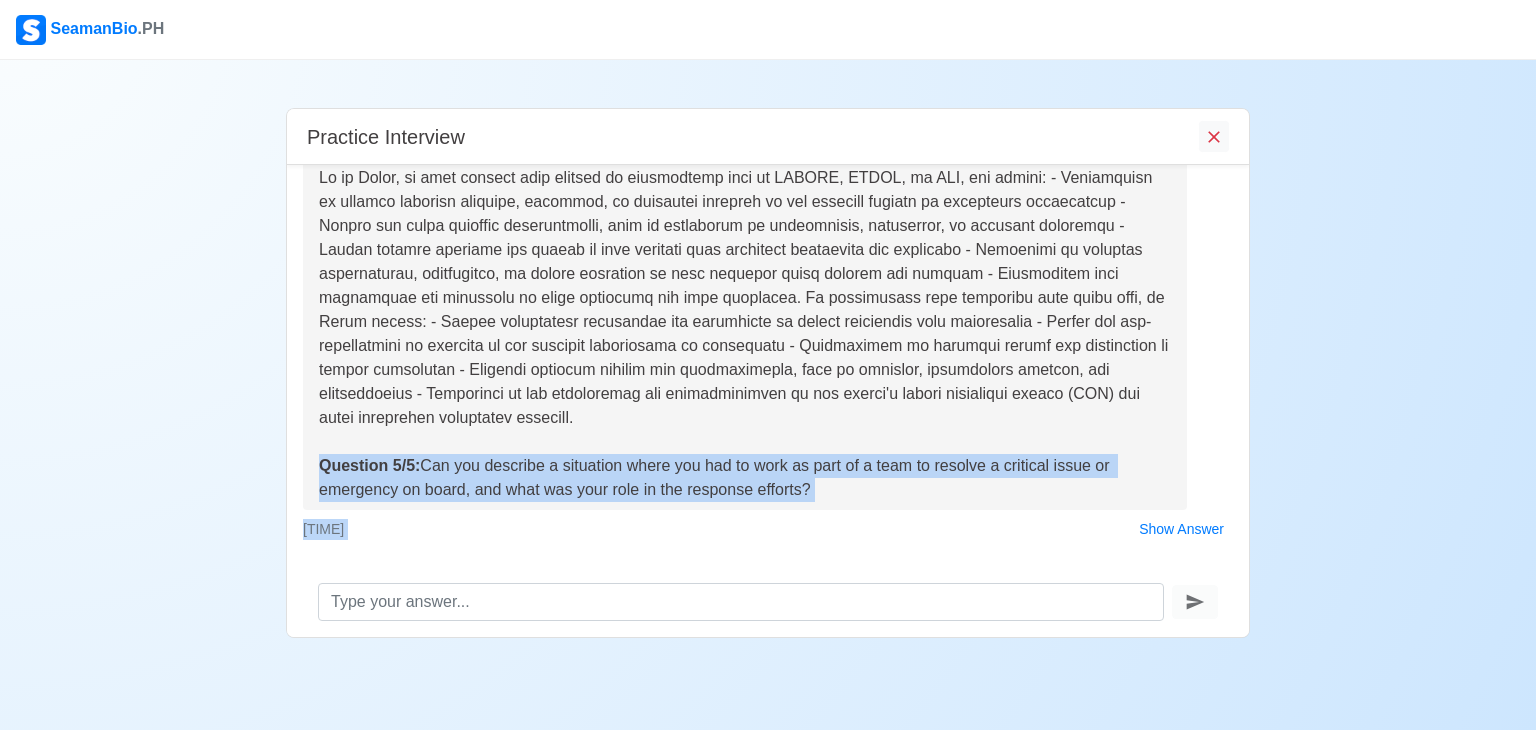 scroll, scrollTop: 1617, scrollLeft: 0, axis: vertical 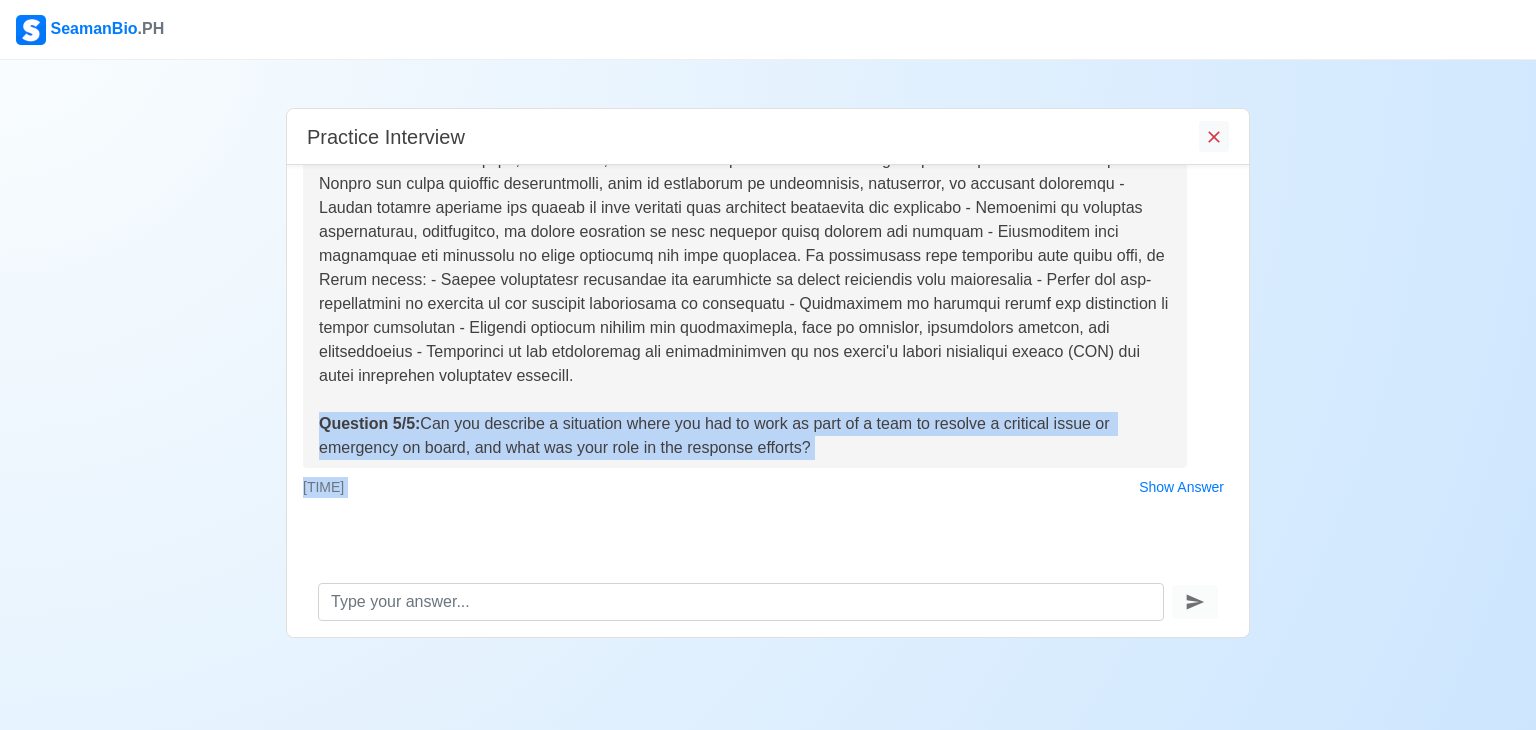 drag, startPoint x: 320, startPoint y: 538, endPoint x: 818, endPoint y: 454, distance: 505.03464 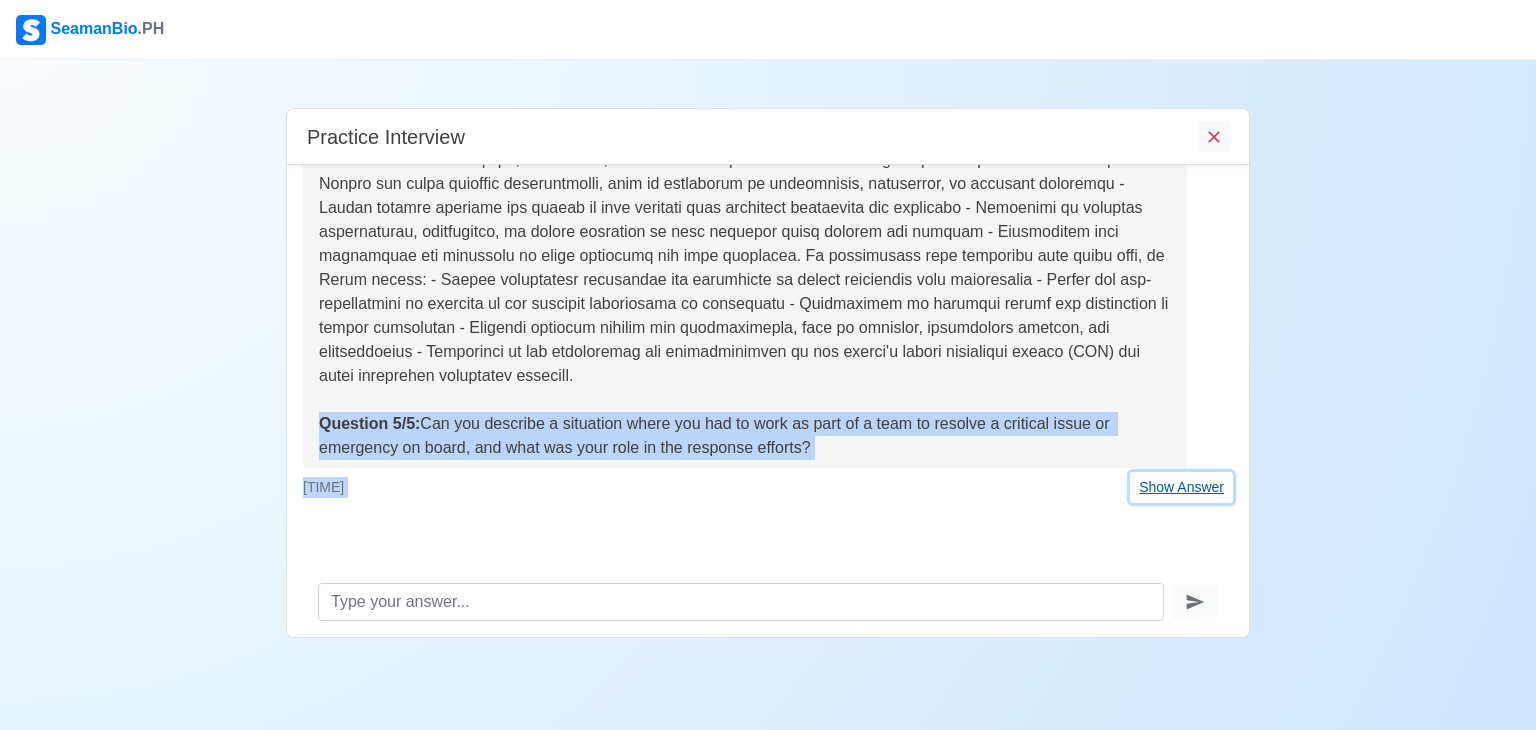 click on "Show Answer" at bounding box center [1181, 487] 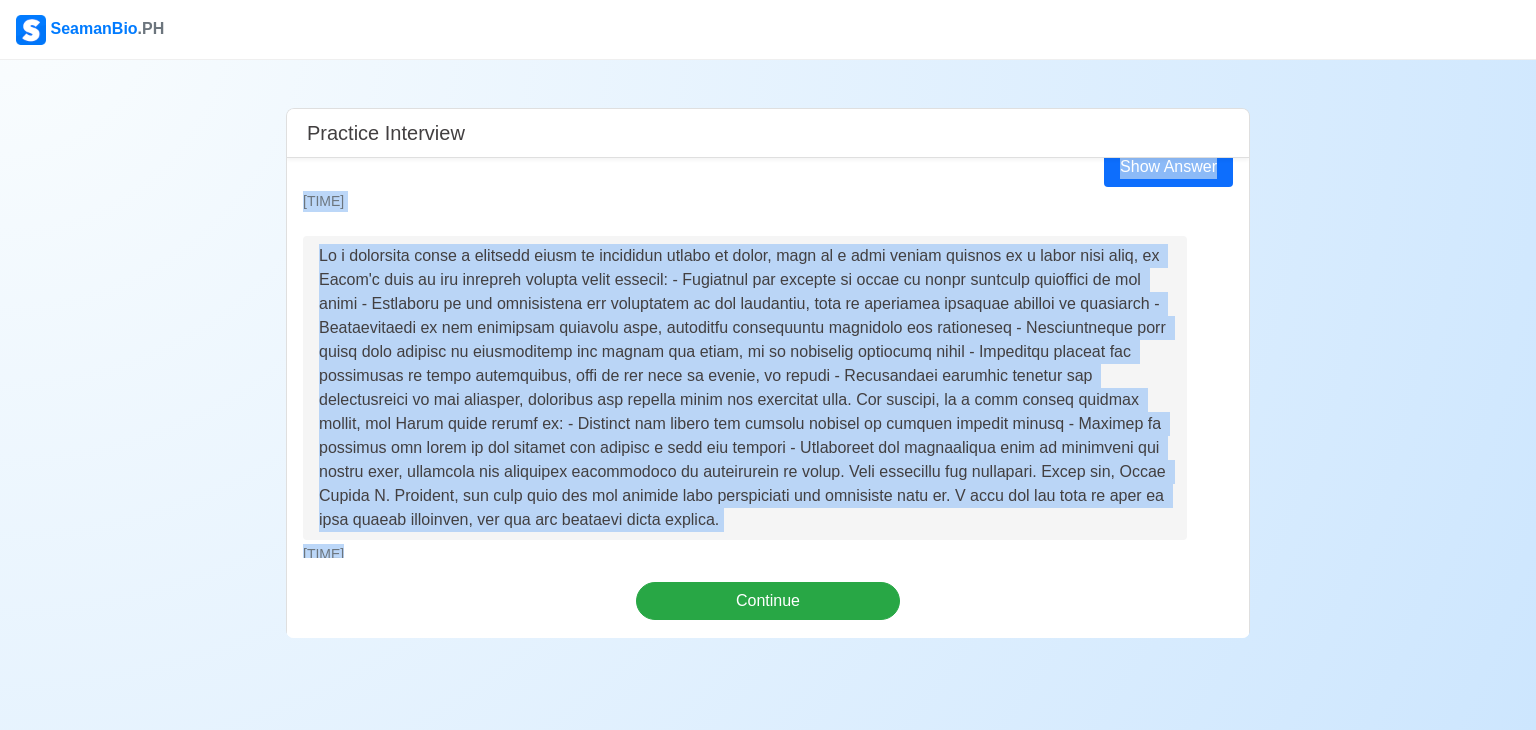 scroll, scrollTop: 1978, scrollLeft: 0, axis: vertical 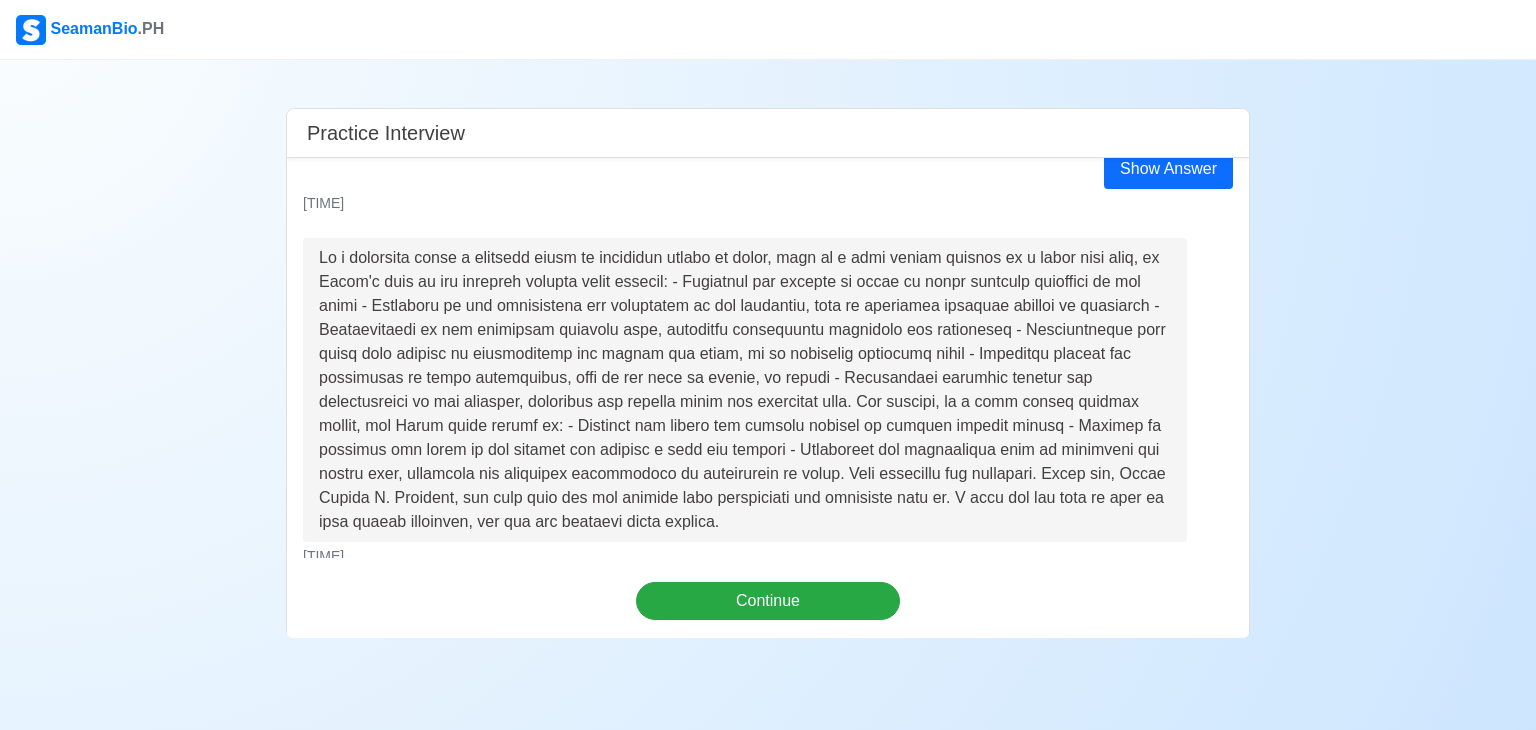 click at bounding box center [745, 390] 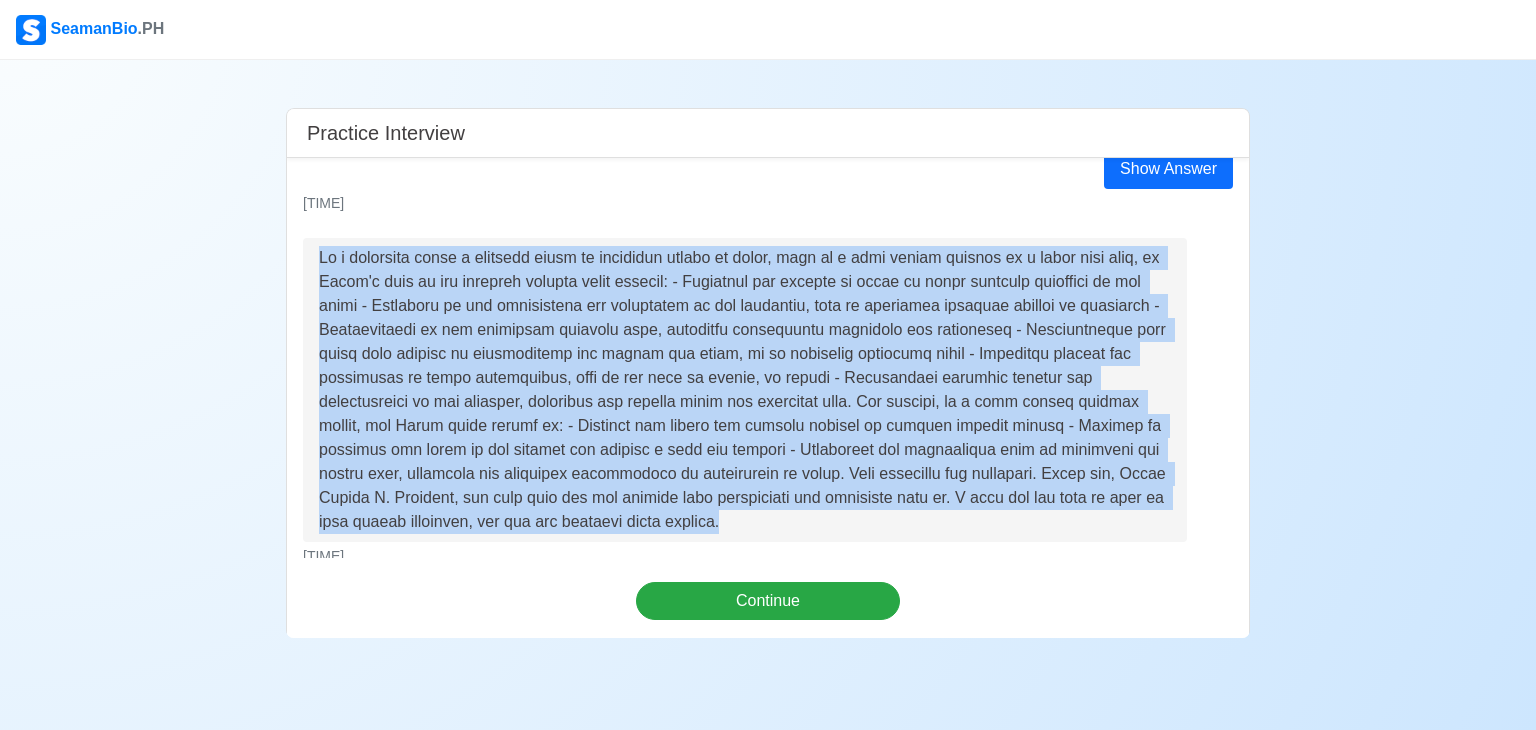 drag, startPoint x: 318, startPoint y: 259, endPoint x: 820, endPoint y: 528, distance: 569.5305 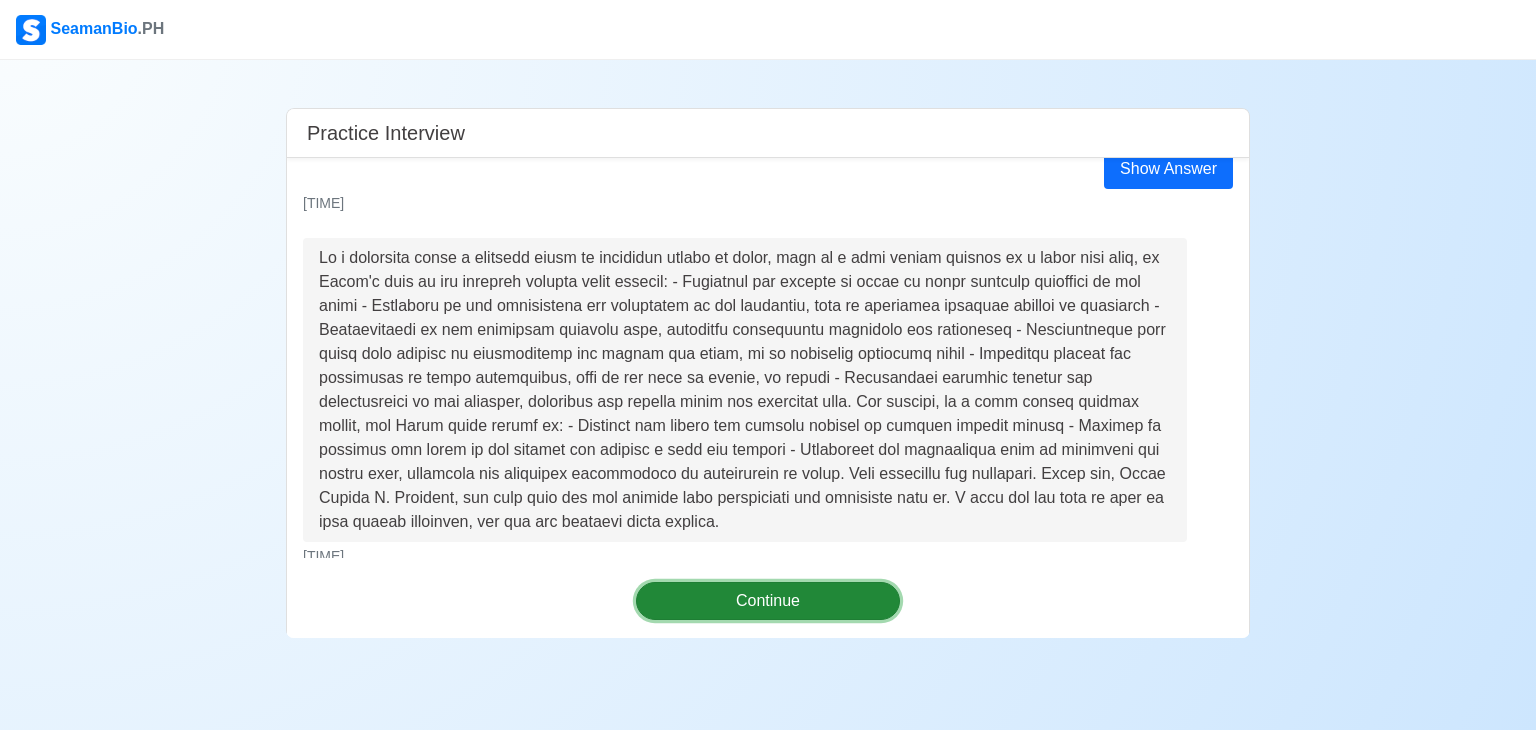 click on "Continue" at bounding box center [768, 601] 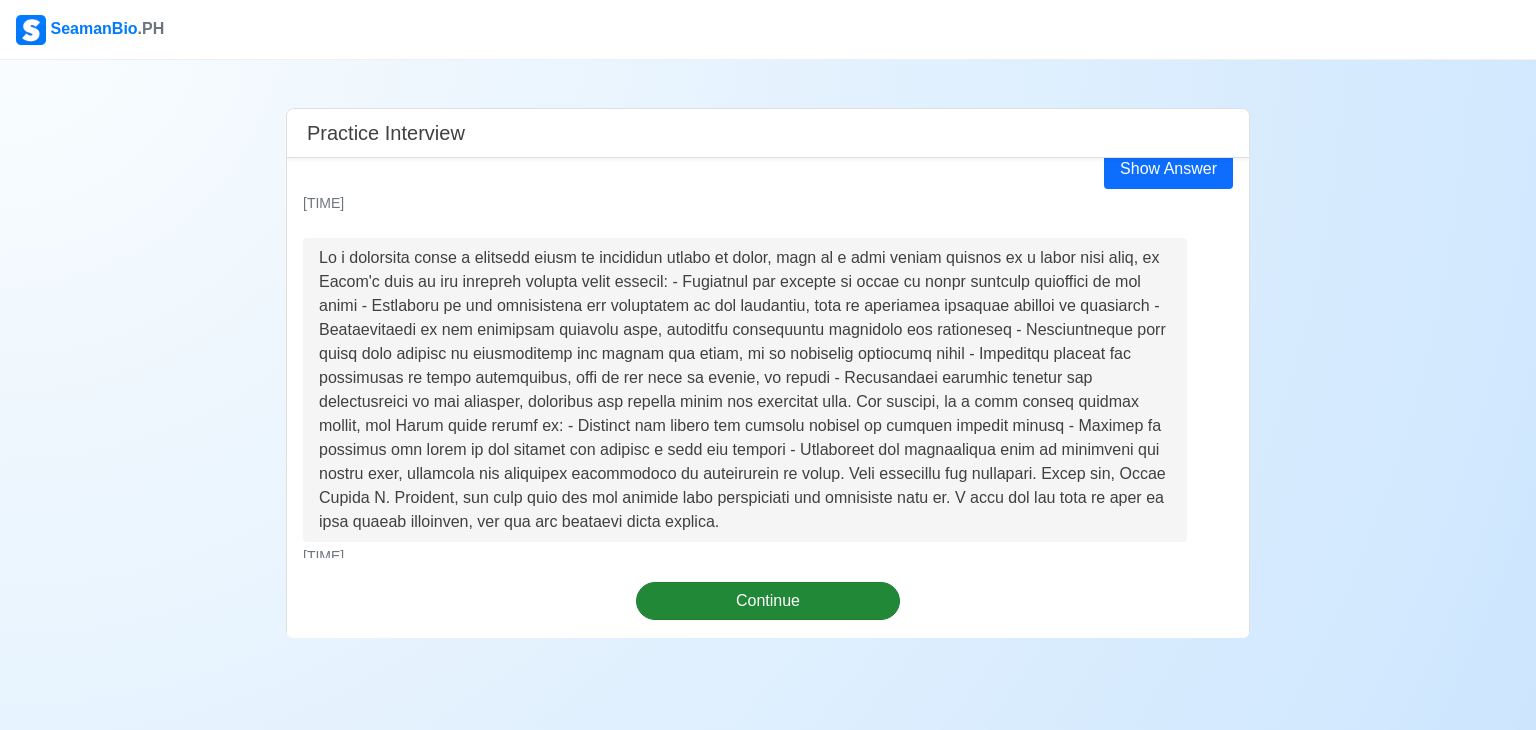 scroll, scrollTop: 0, scrollLeft: 0, axis: both 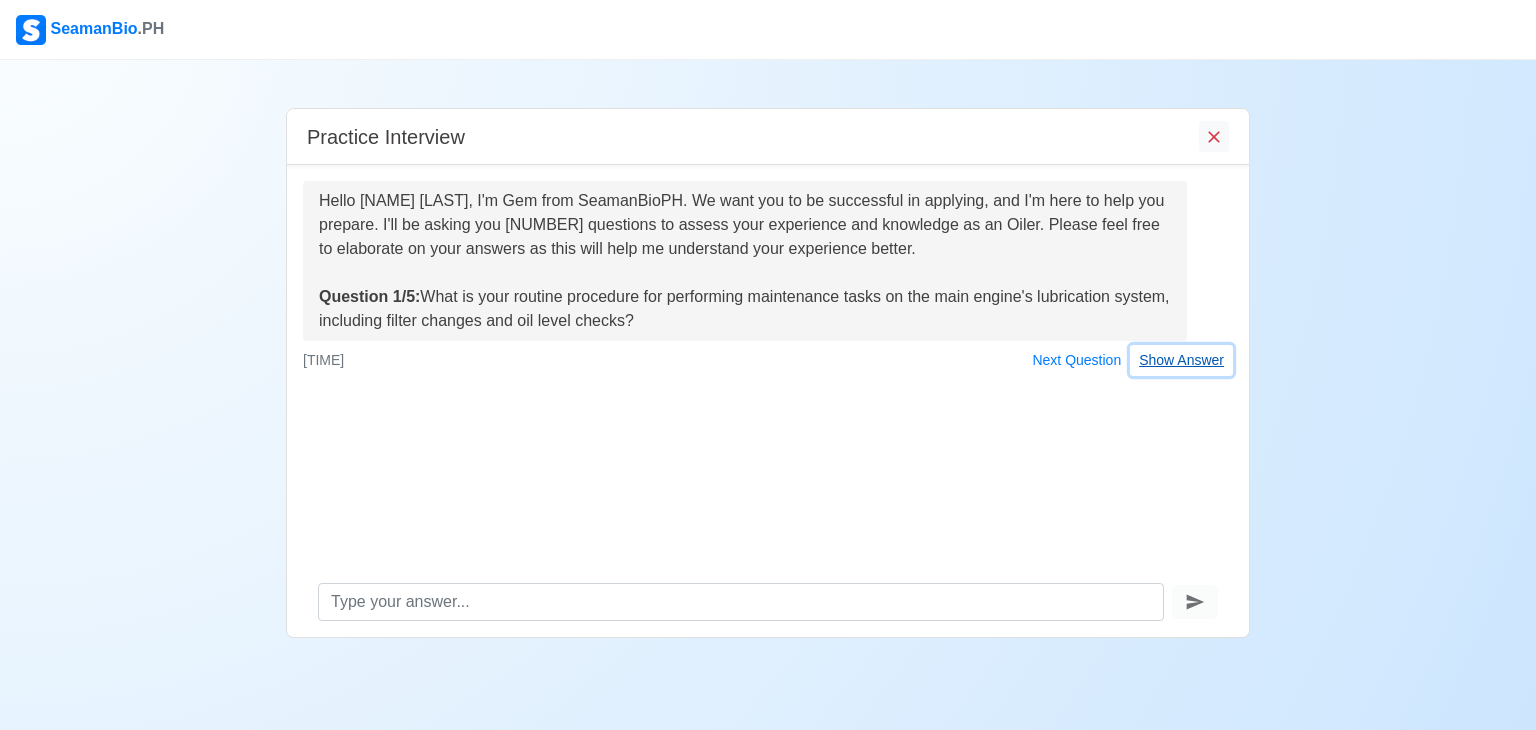 click on "Show Answer" at bounding box center (1181, 360) 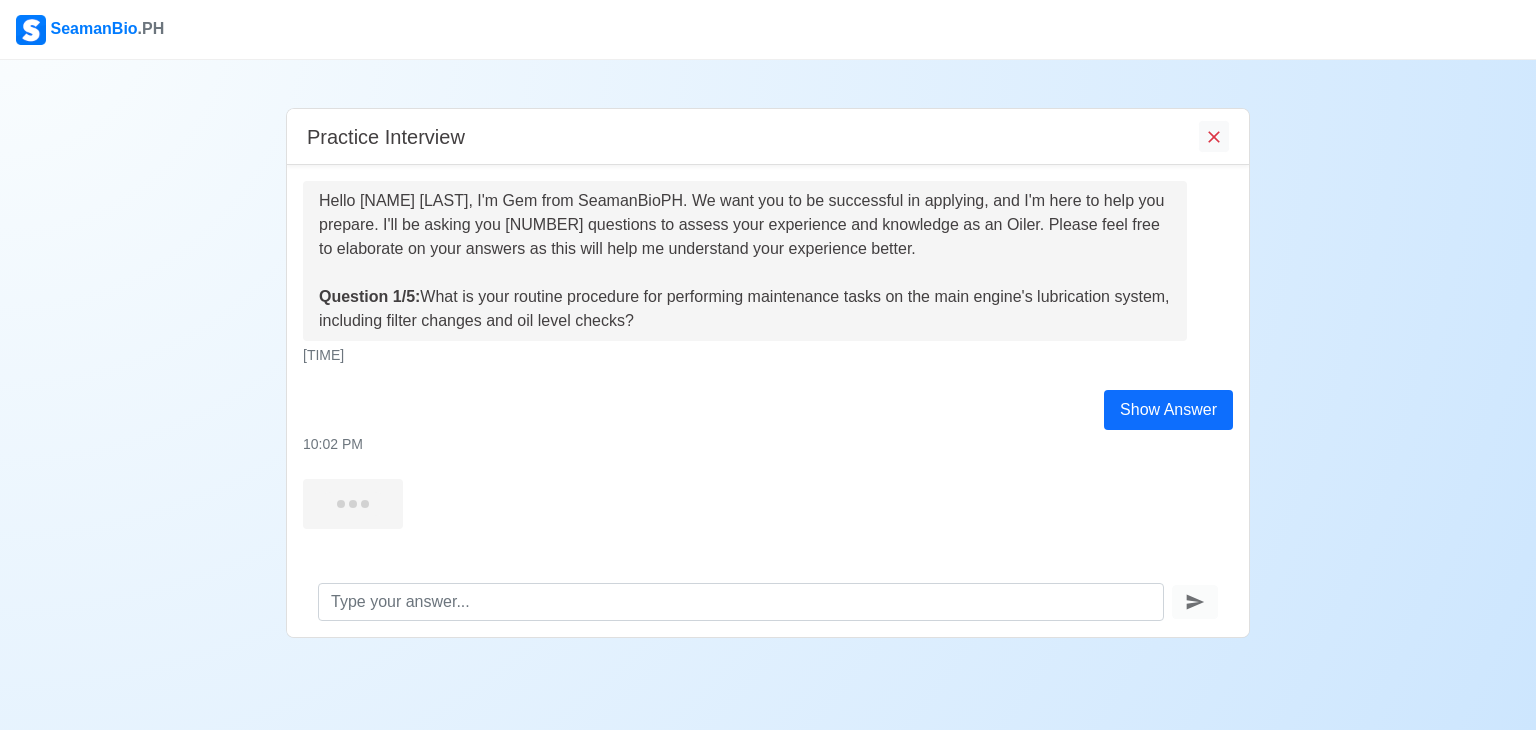 scroll, scrollTop: 11, scrollLeft: 0, axis: vertical 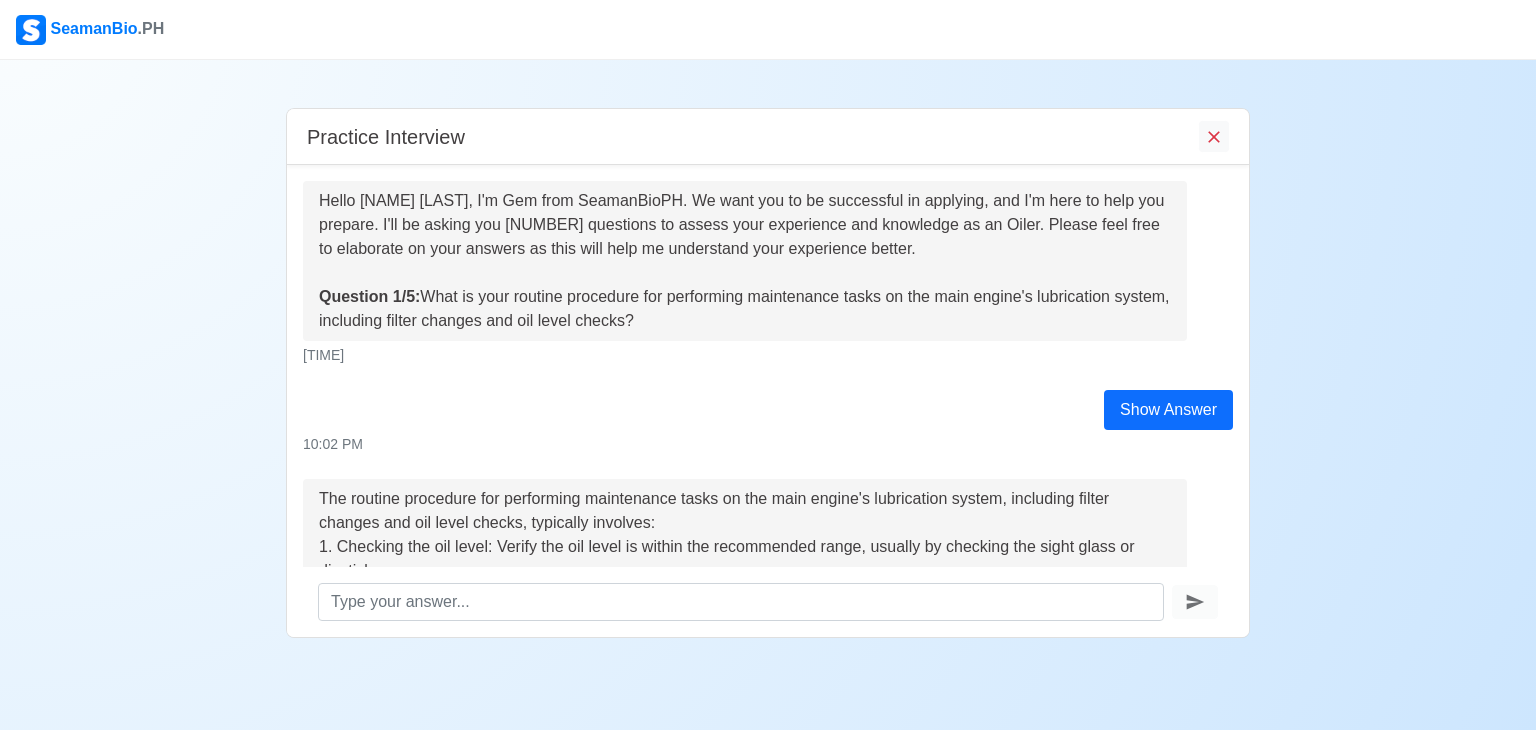 drag, startPoint x: 320, startPoint y: 300, endPoint x: 720, endPoint y: 320, distance: 400.4997 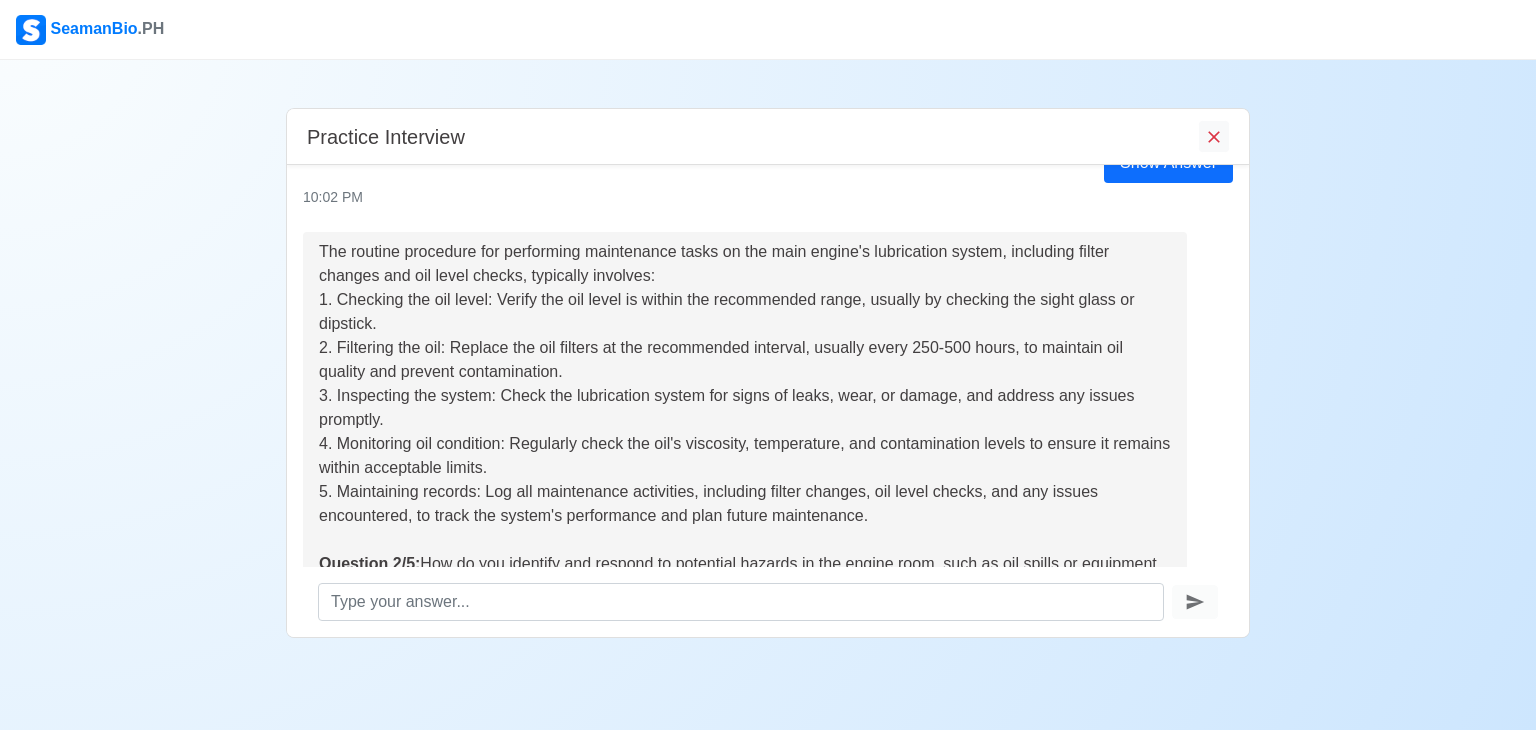 scroll, scrollTop: 238, scrollLeft: 0, axis: vertical 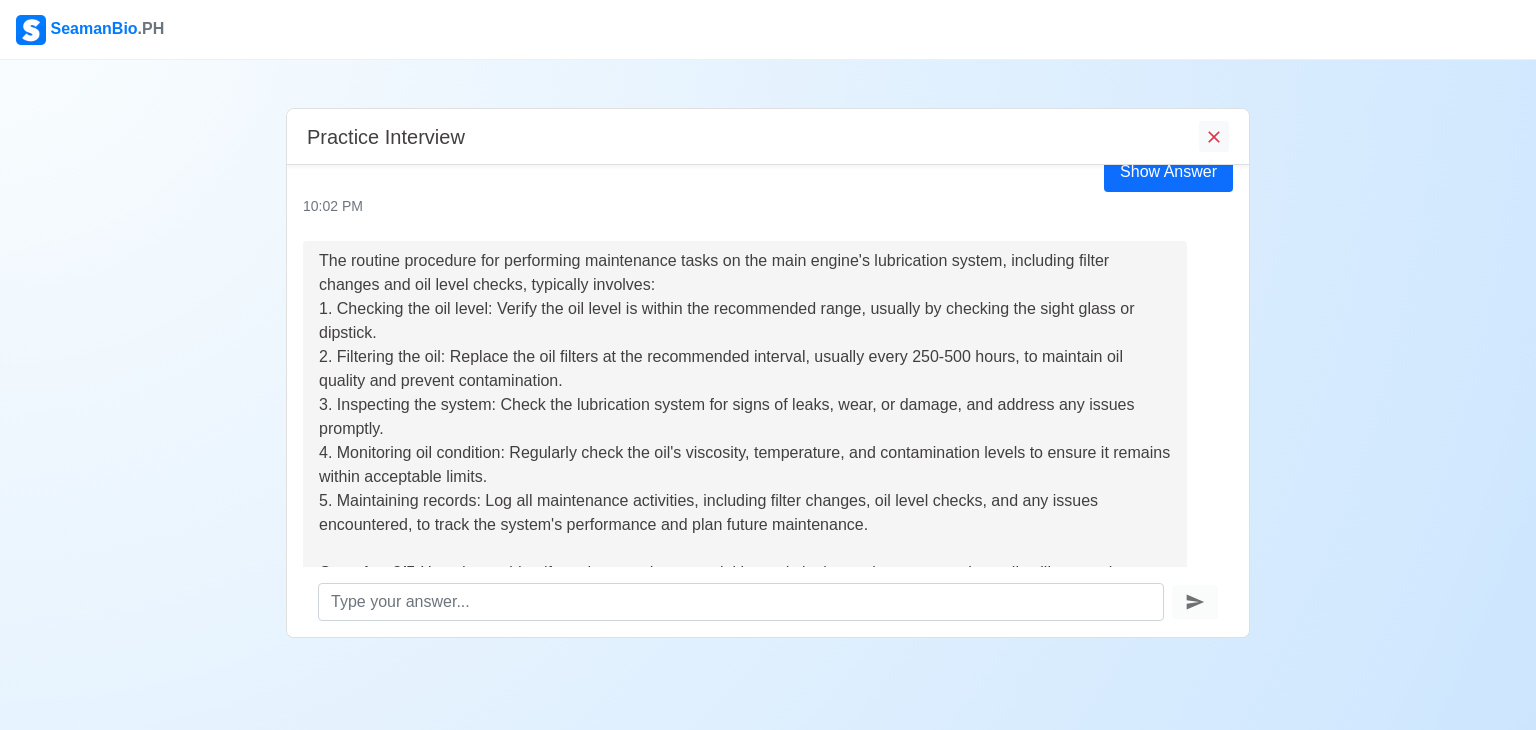drag, startPoint x: 323, startPoint y: 262, endPoint x: 501, endPoint y: 333, distance: 191.63768 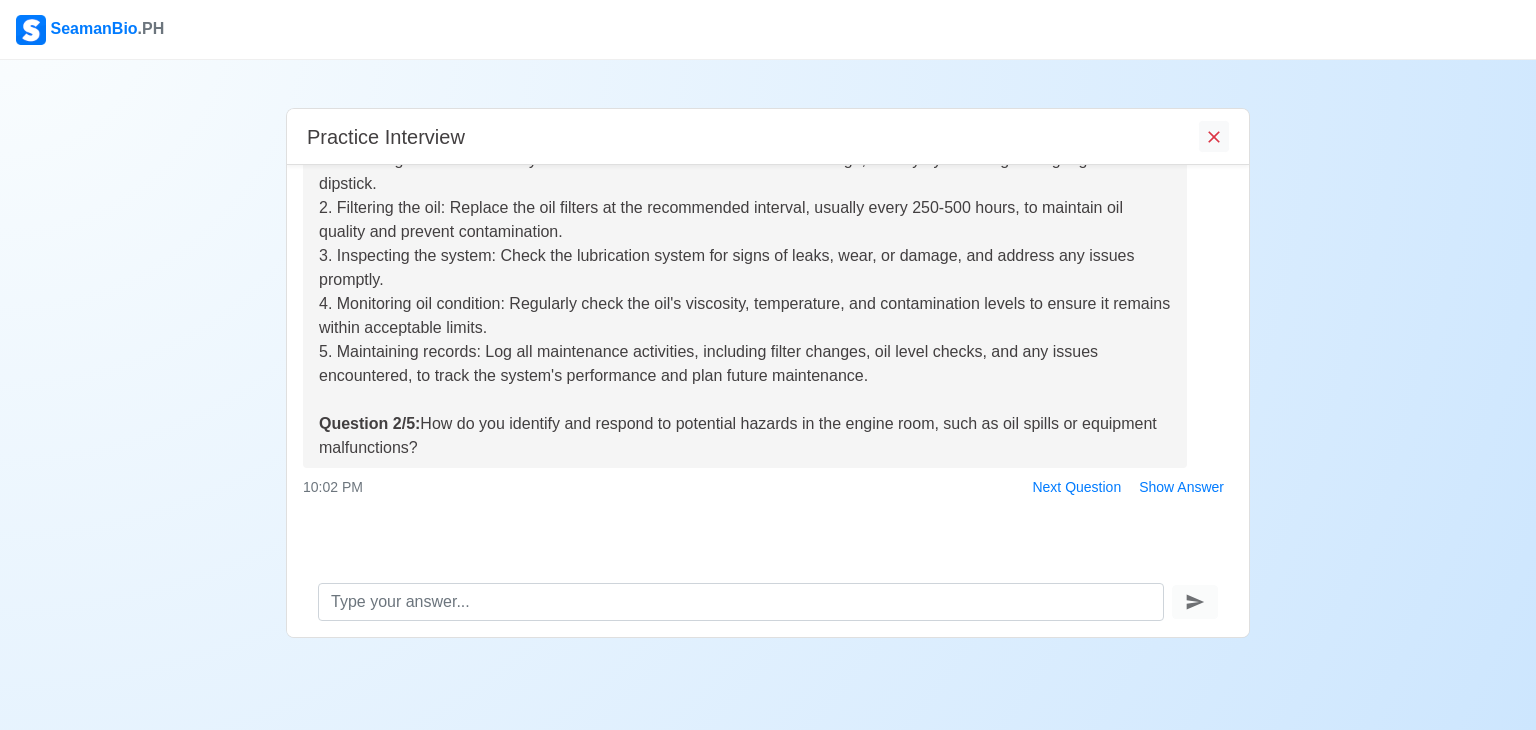 drag, startPoint x: 321, startPoint y: 425, endPoint x: 526, endPoint y: 444, distance: 205.8786 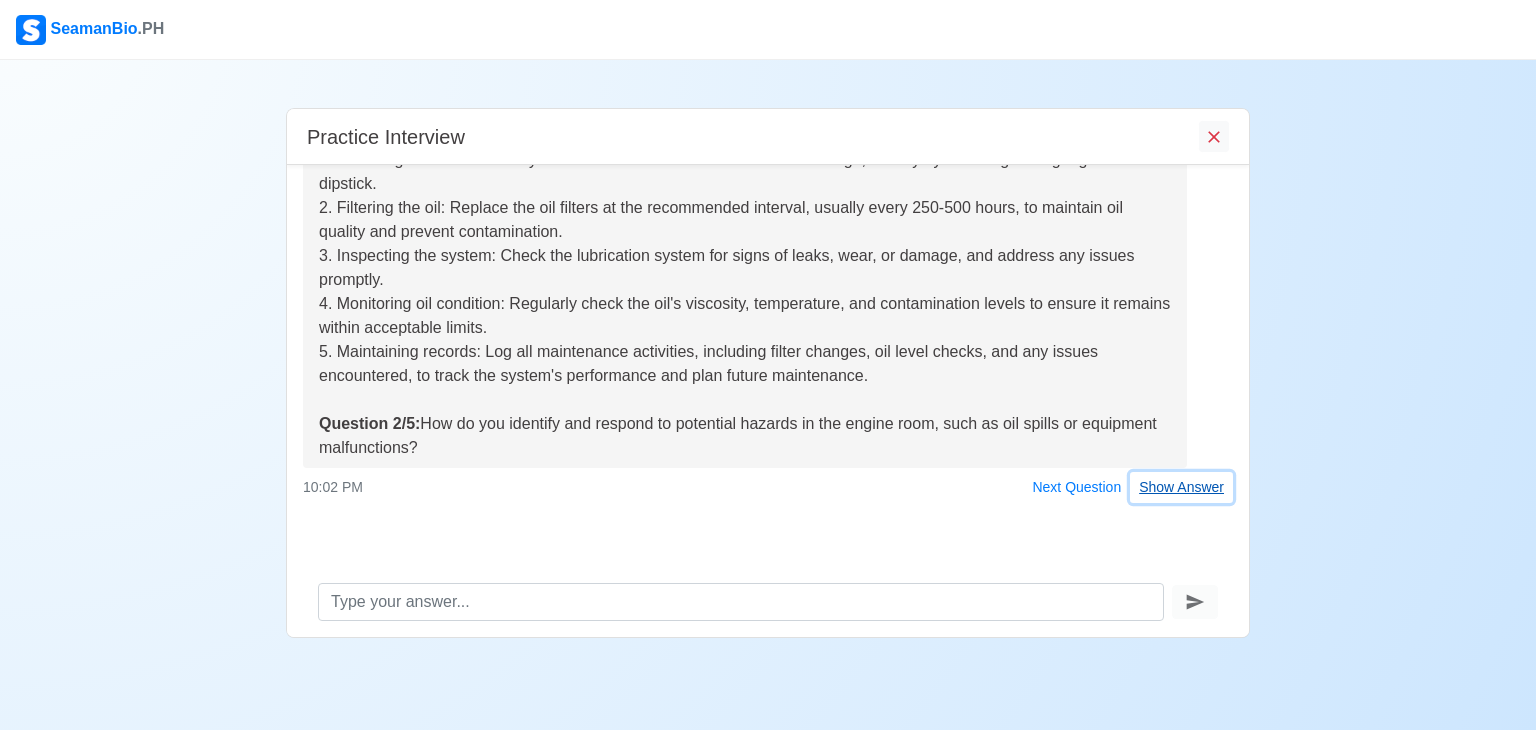 click on "Show Answer" at bounding box center (1181, 487) 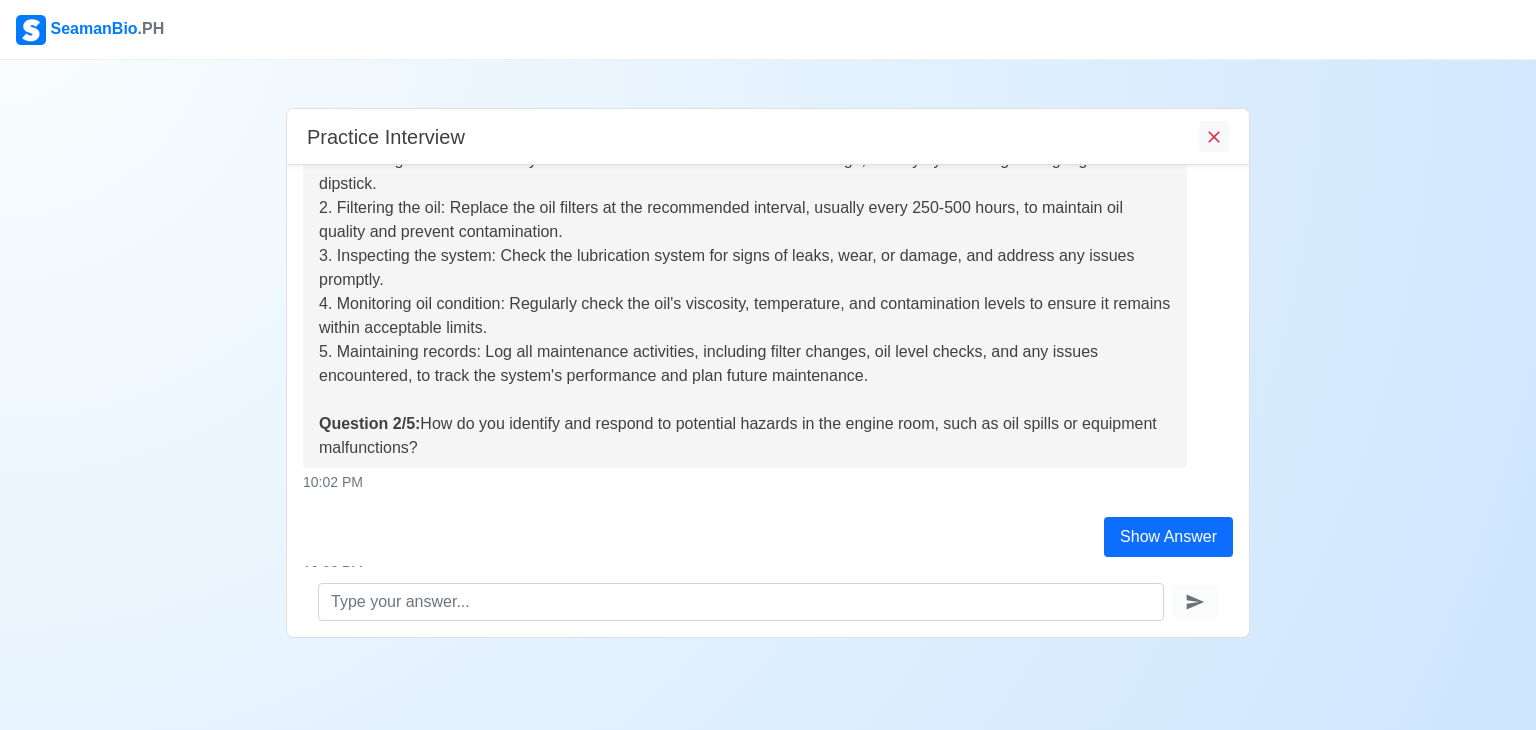 scroll, scrollTop: 524, scrollLeft: 0, axis: vertical 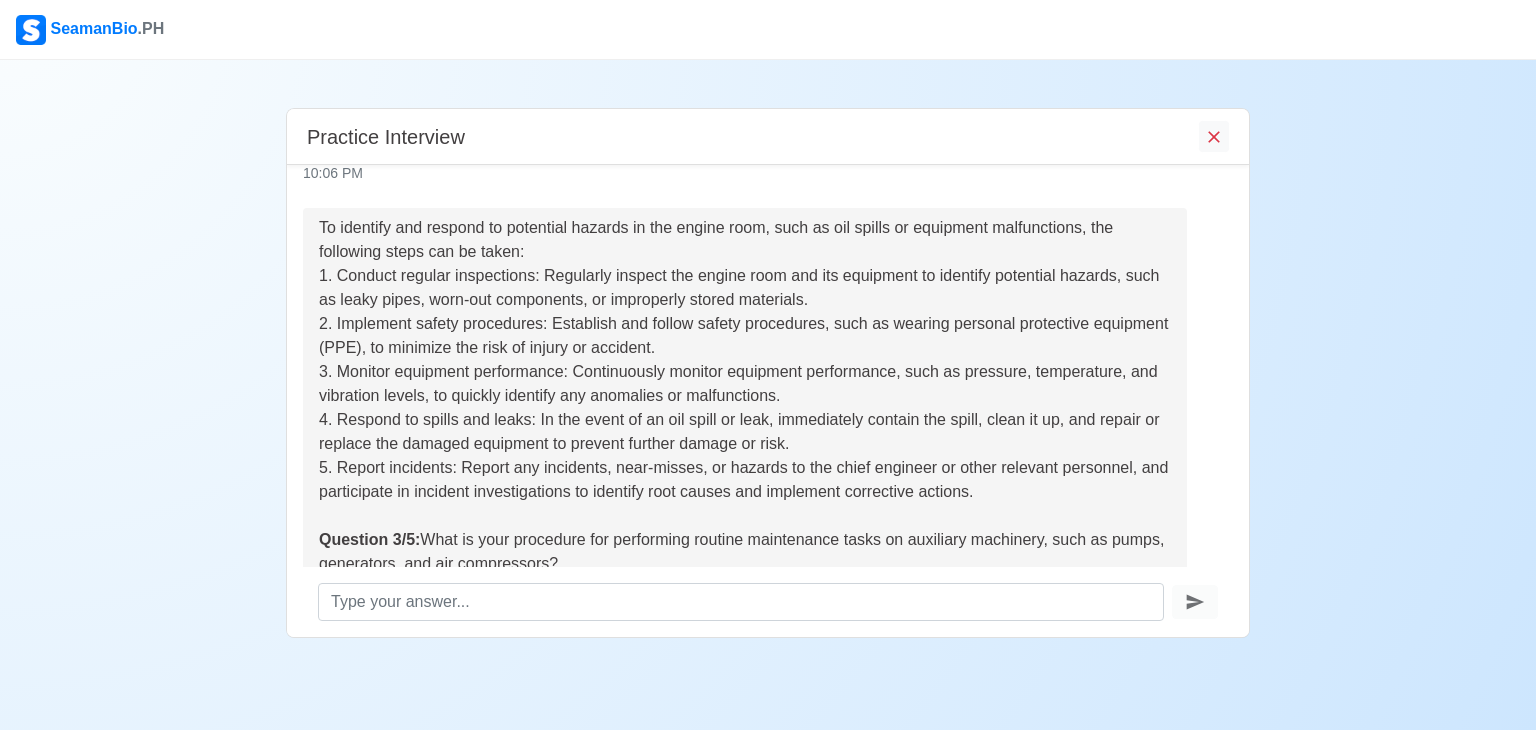 drag, startPoint x: 320, startPoint y: 229, endPoint x: 1026, endPoint y: 504, distance: 757.66815 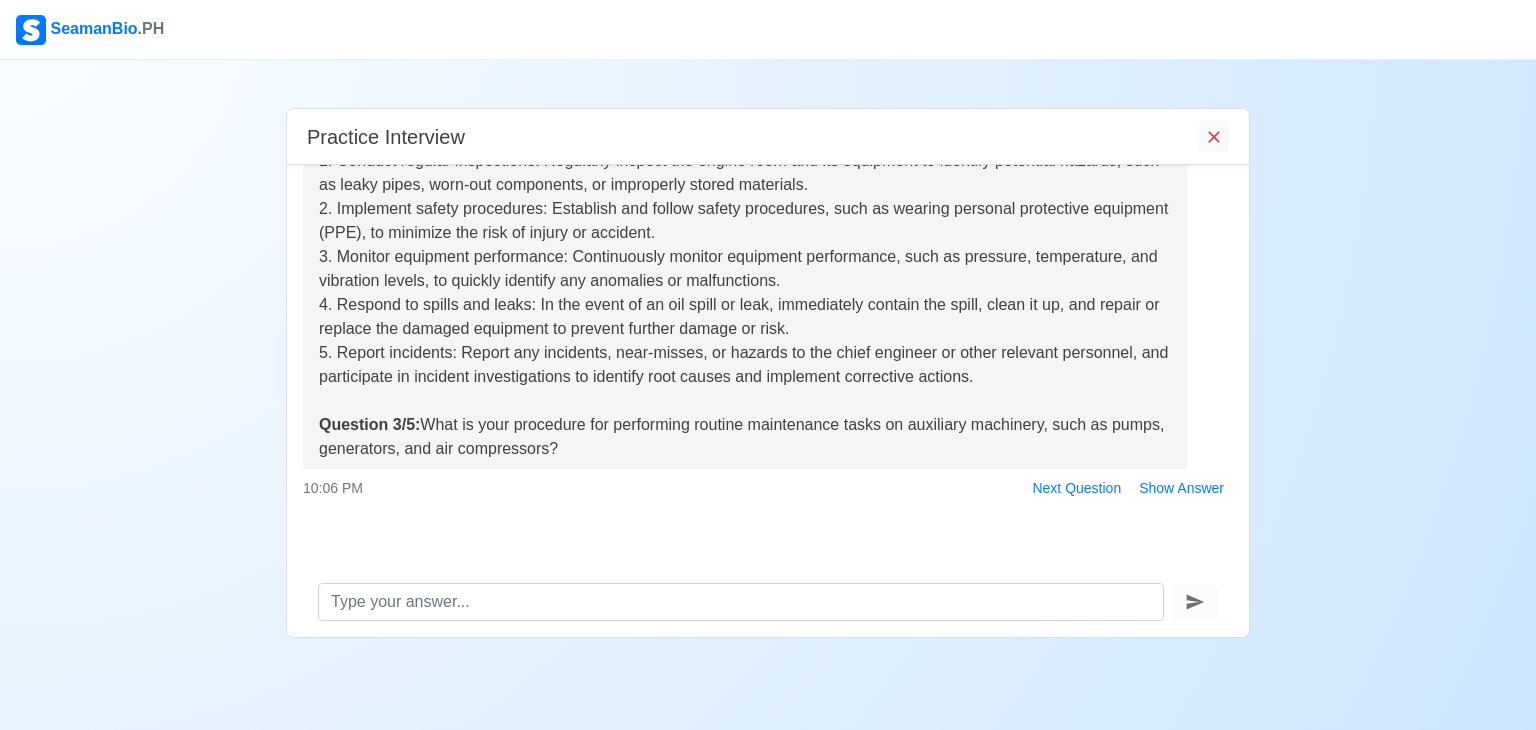 drag, startPoint x: 320, startPoint y: 424, endPoint x: 637, endPoint y: 445, distance: 317.69482 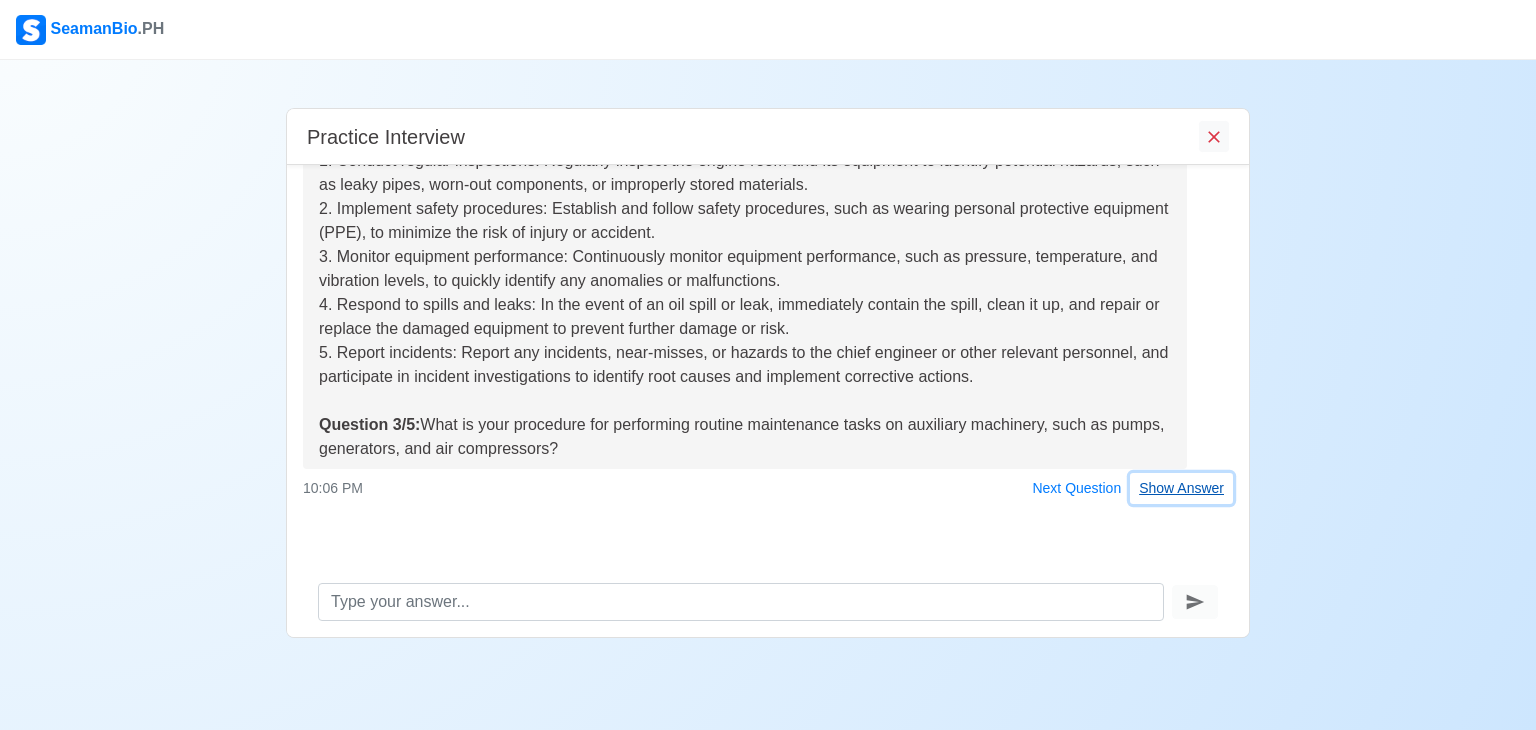 click on "Show Answer" at bounding box center (1181, 488) 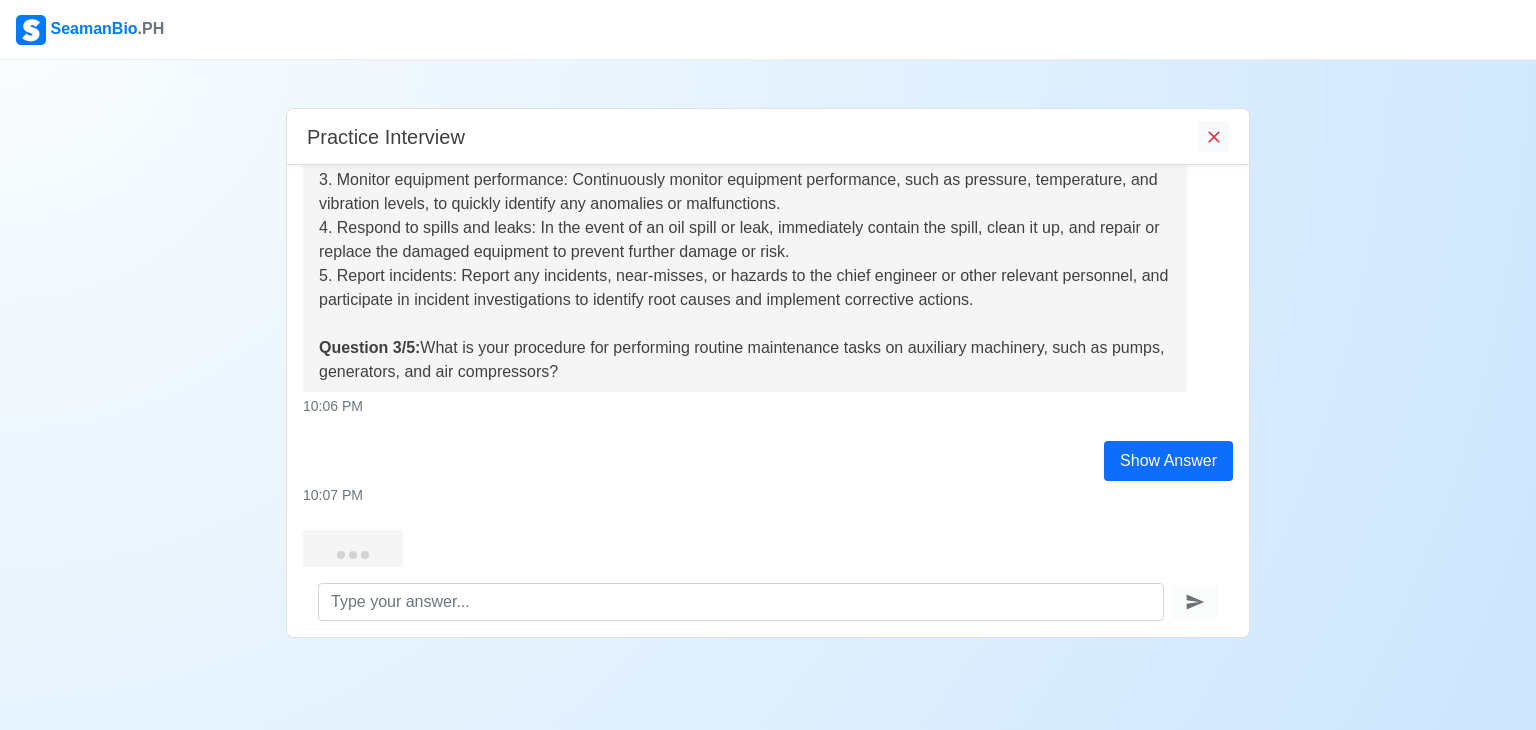 scroll, scrollTop: 1039, scrollLeft: 0, axis: vertical 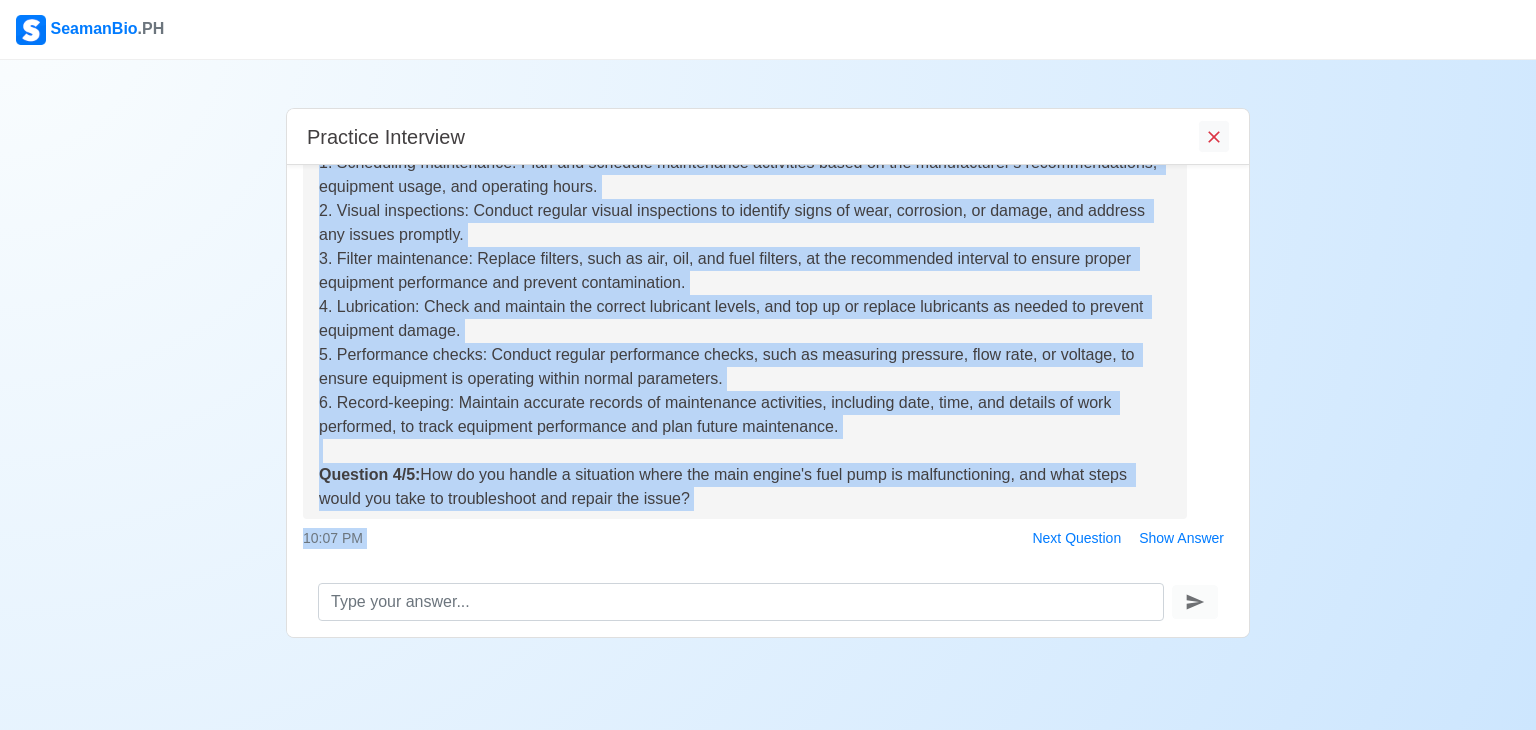 drag, startPoint x: 320, startPoint y: 250, endPoint x: 859, endPoint y: 429, distance: 567.94543 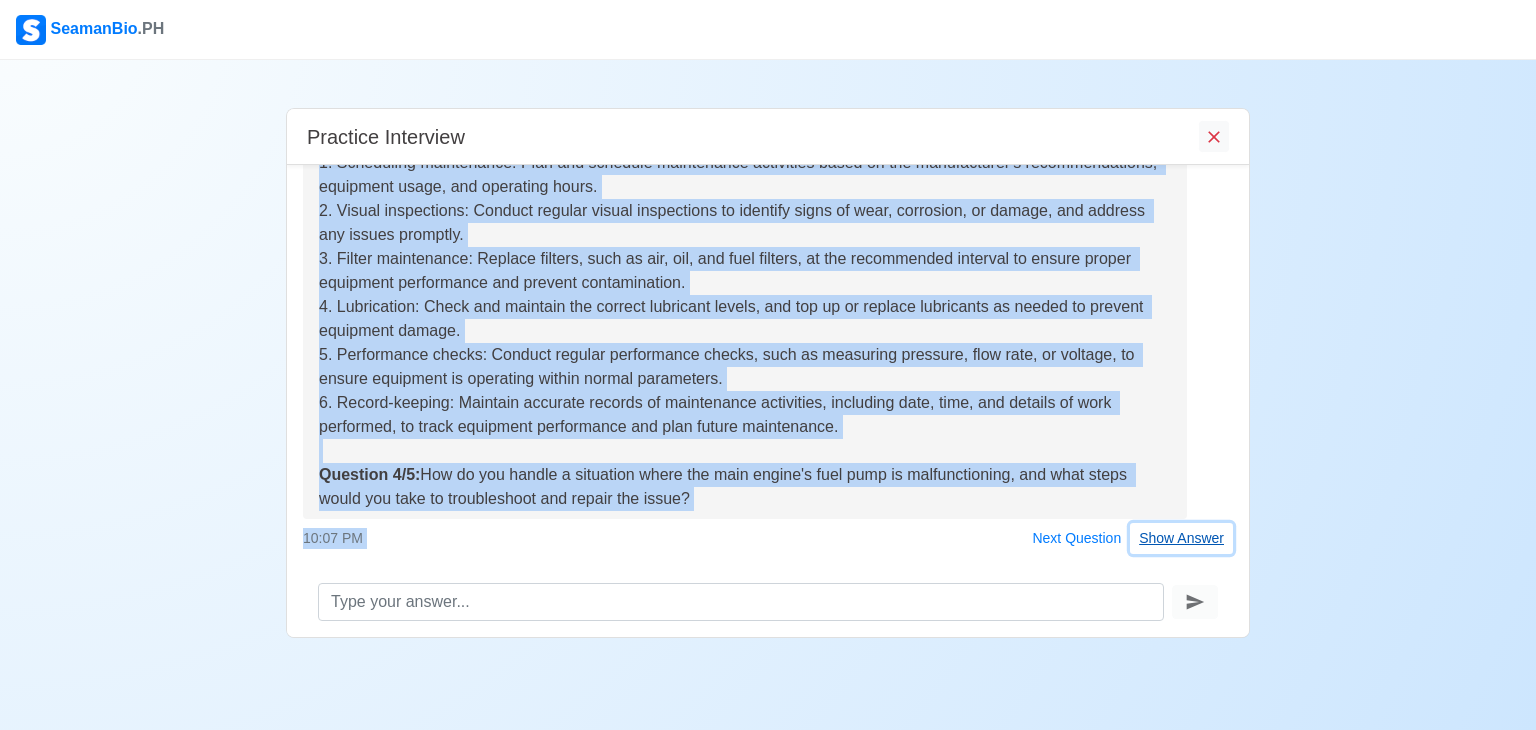 click on "Show Answer" at bounding box center (1181, 538) 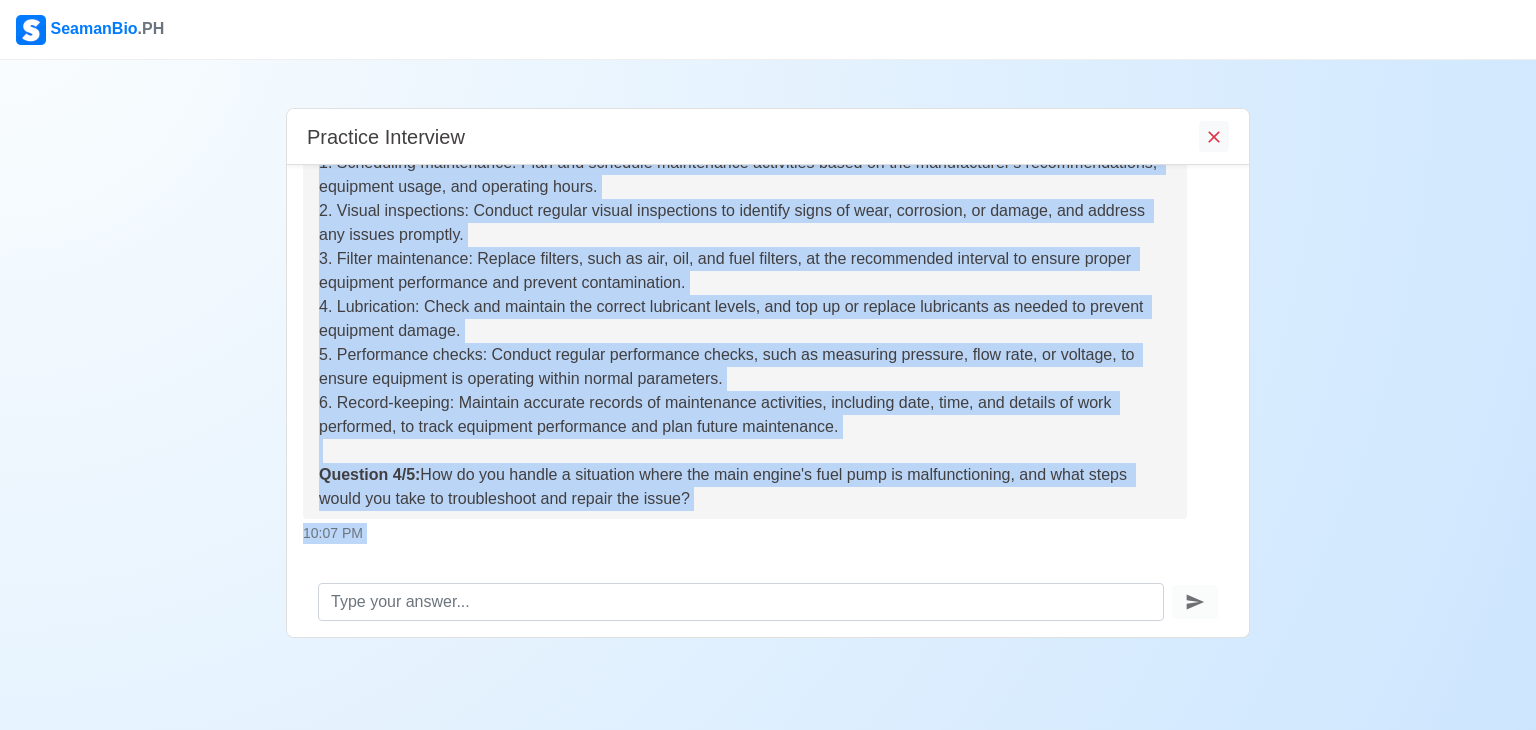 scroll, scrollTop: 1600, scrollLeft: 0, axis: vertical 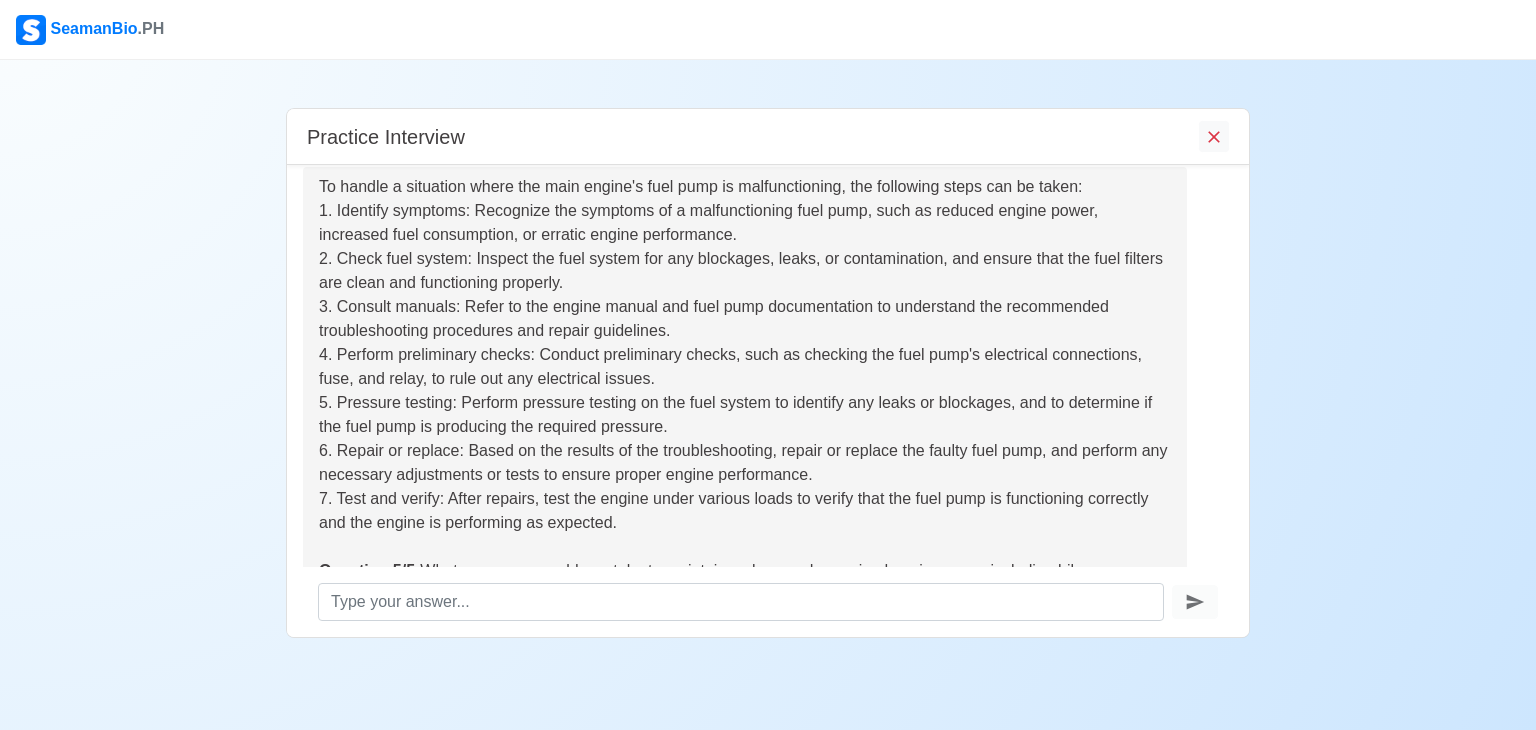 drag, startPoint x: 321, startPoint y: 192, endPoint x: 667, endPoint y: 526, distance: 480.90747 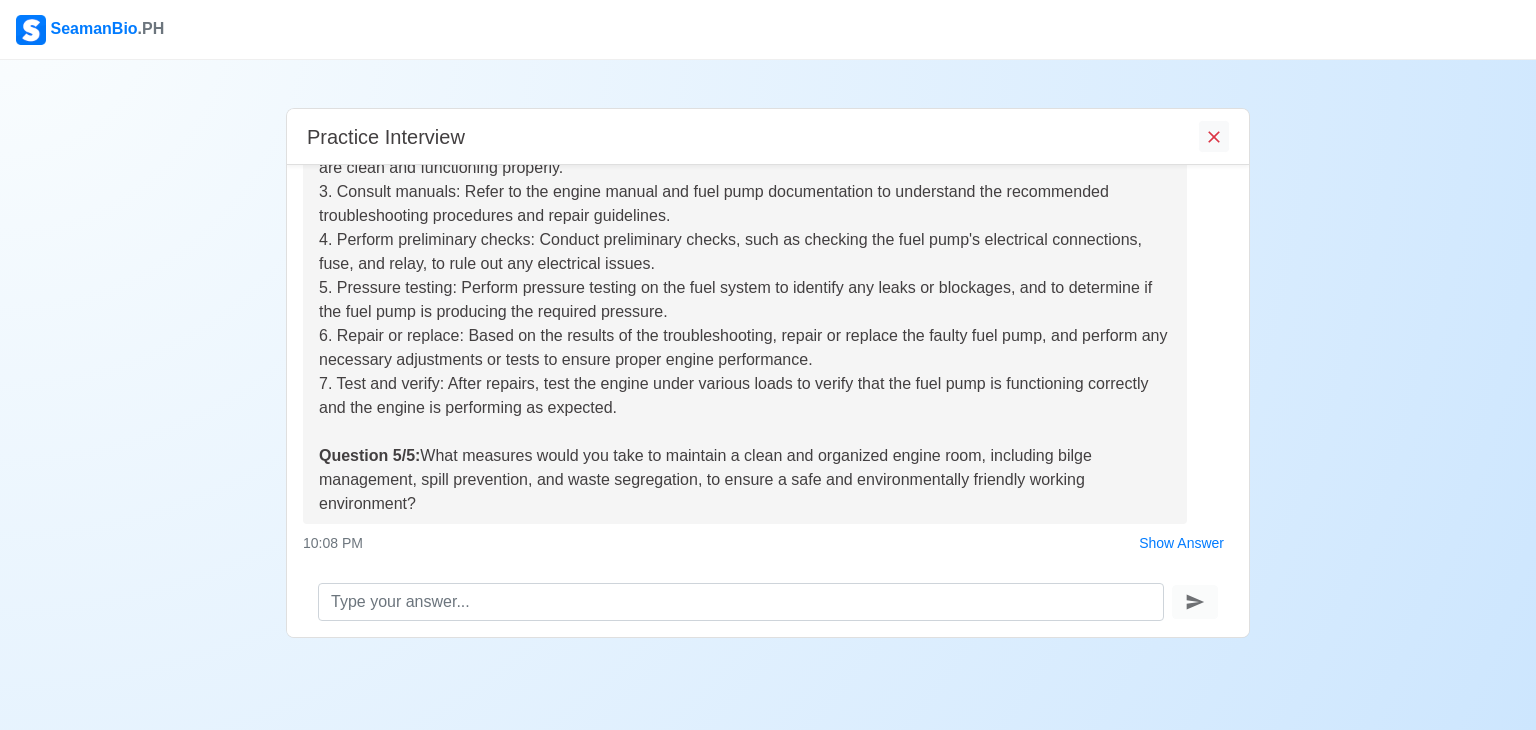 scroll, scrollTop: 2018, scrollLeft: 0, axis: vertical 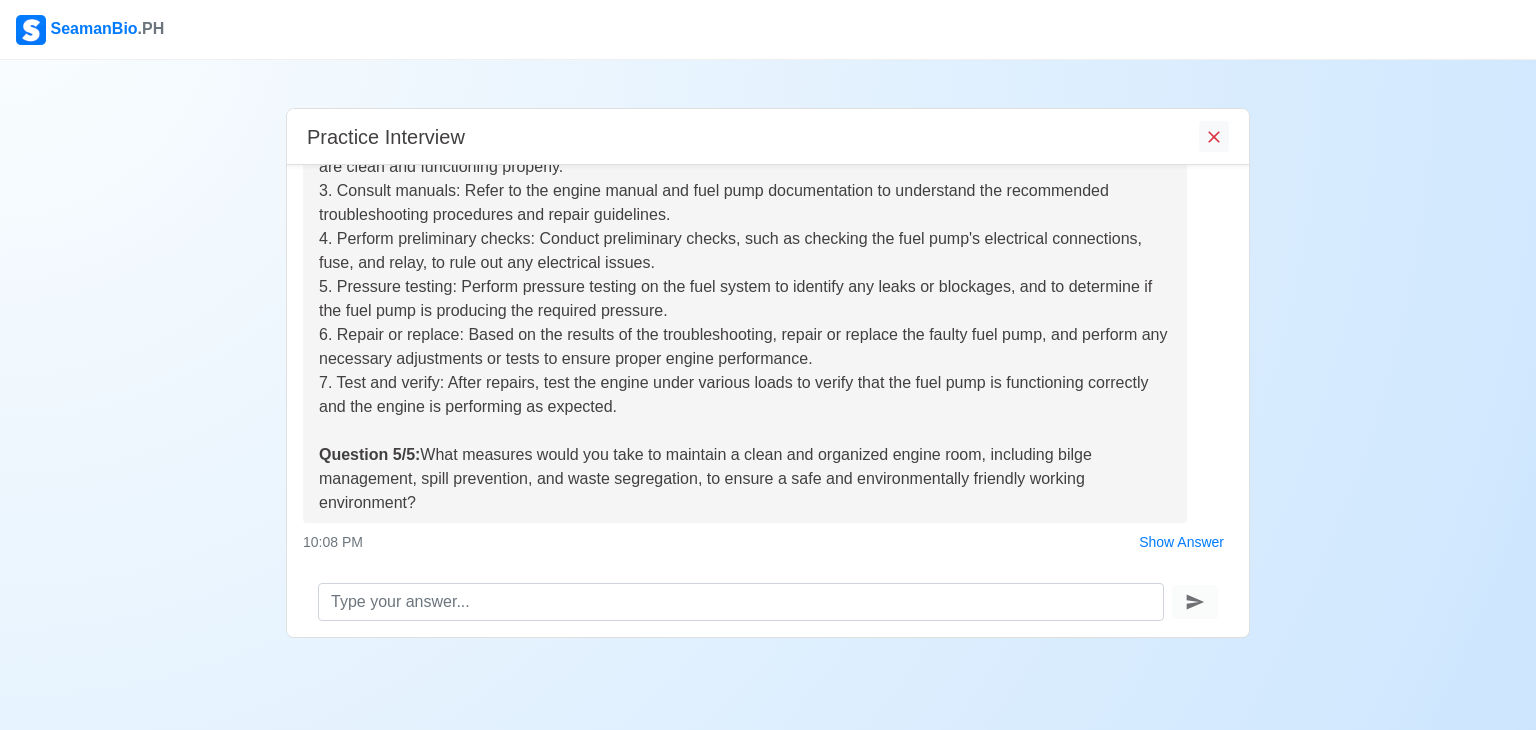 drag, startPoint x: 320, startPoint y: 460, endPoint x: 460, endPoint y: 503, distance: 146.45477 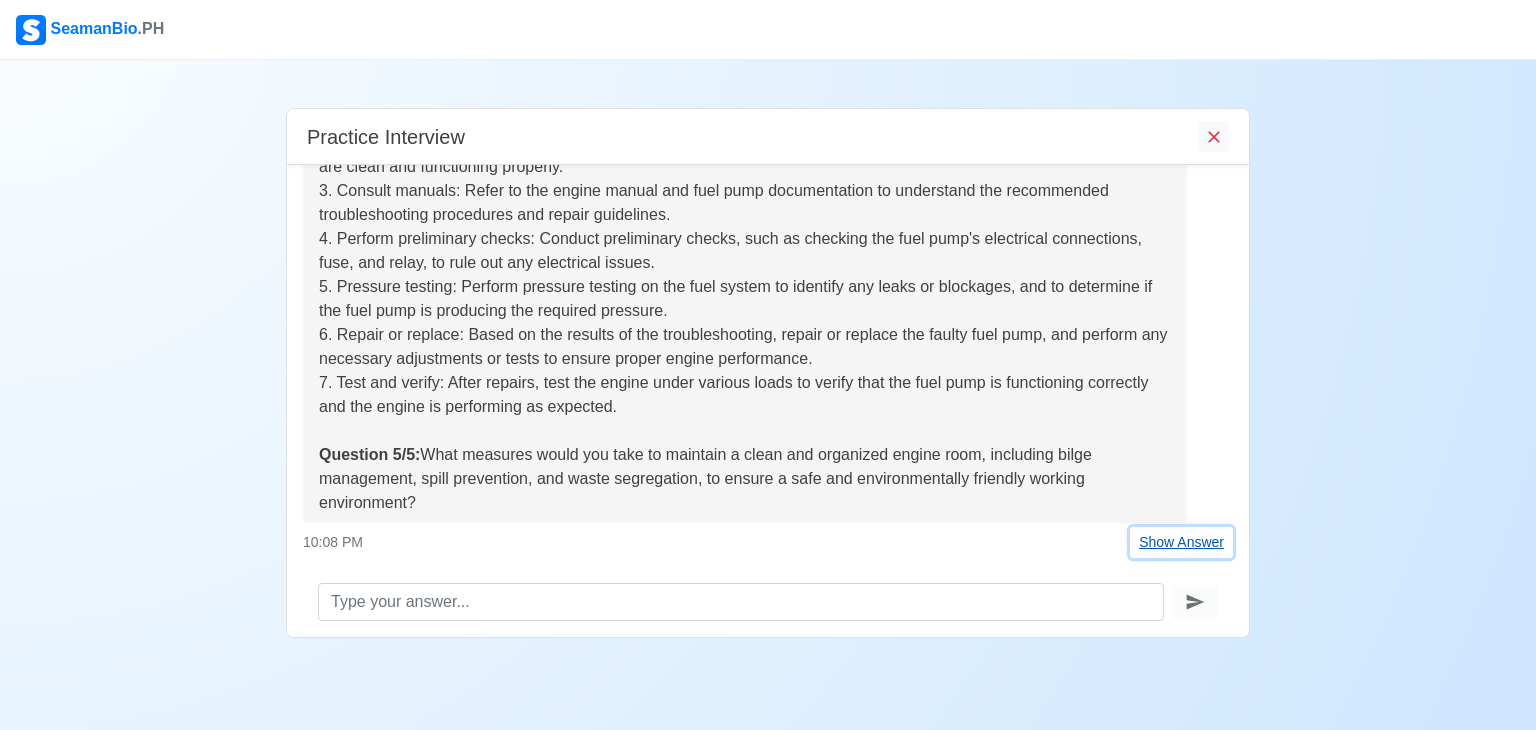 click on "Show Answer" at bounding box center [1181, 542] 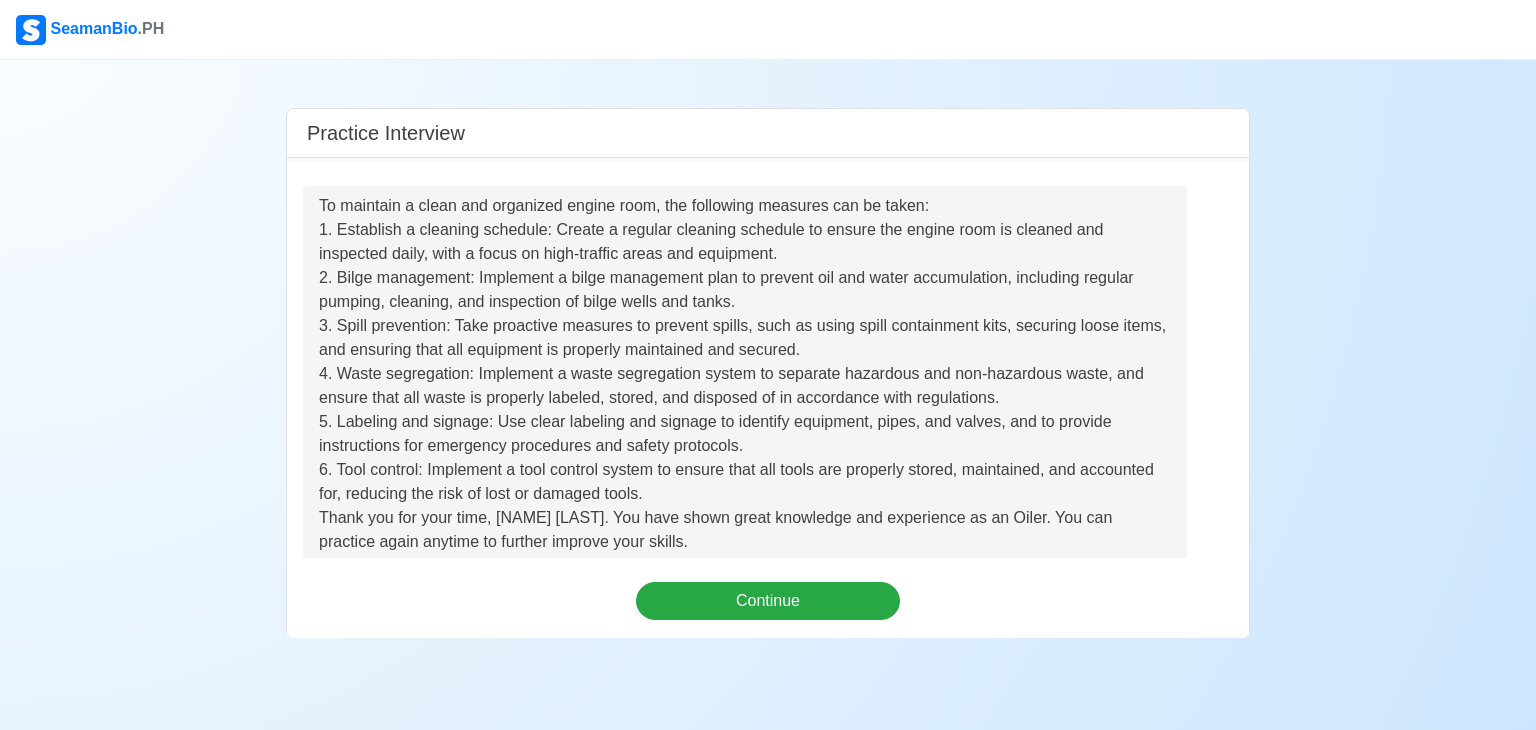 scroll, scrollTop: 2482, scrollLeft: 0, axis: vertical 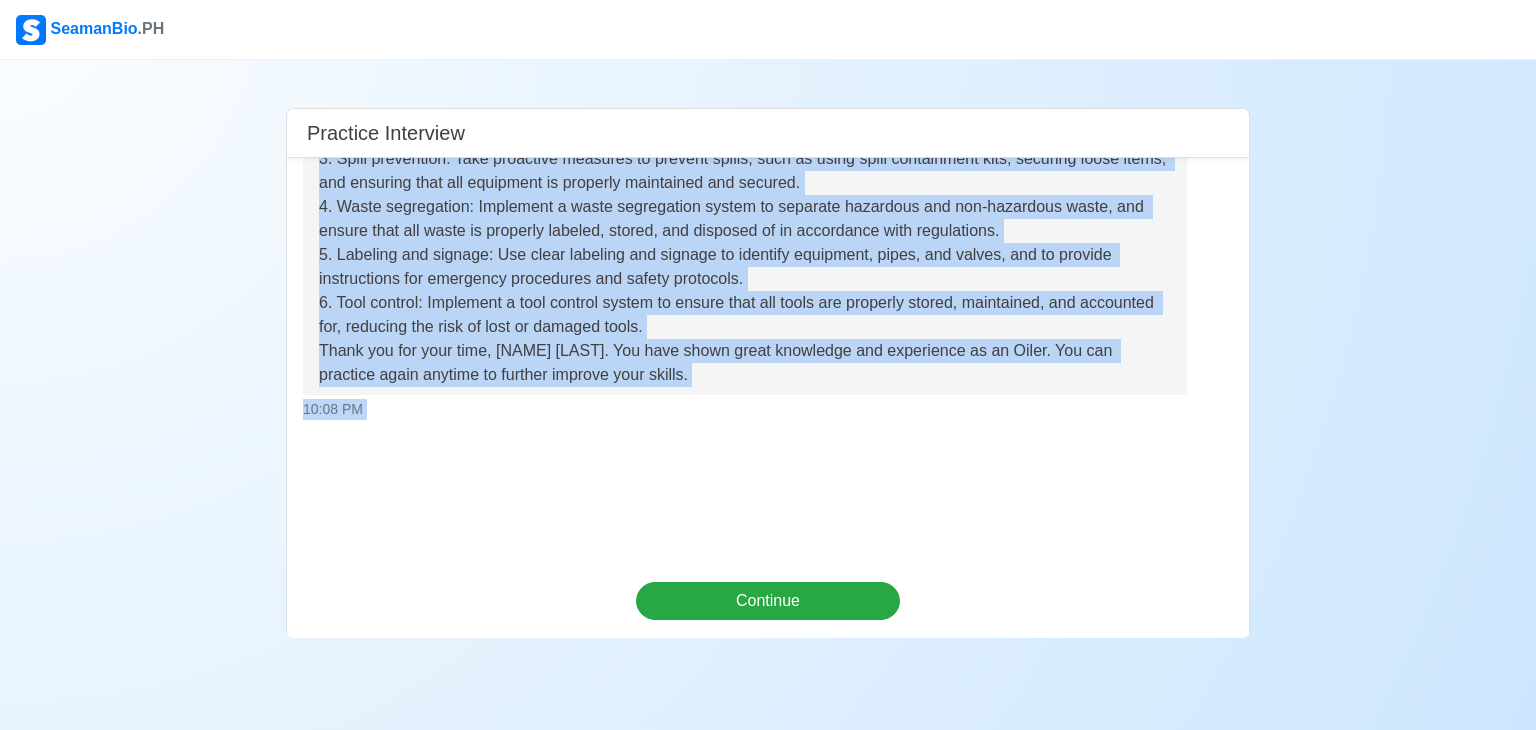 drag, startPoint x: 317, startPoint y: 212, endPoint x: 944, endPoint y: 373, distance: 647.3407 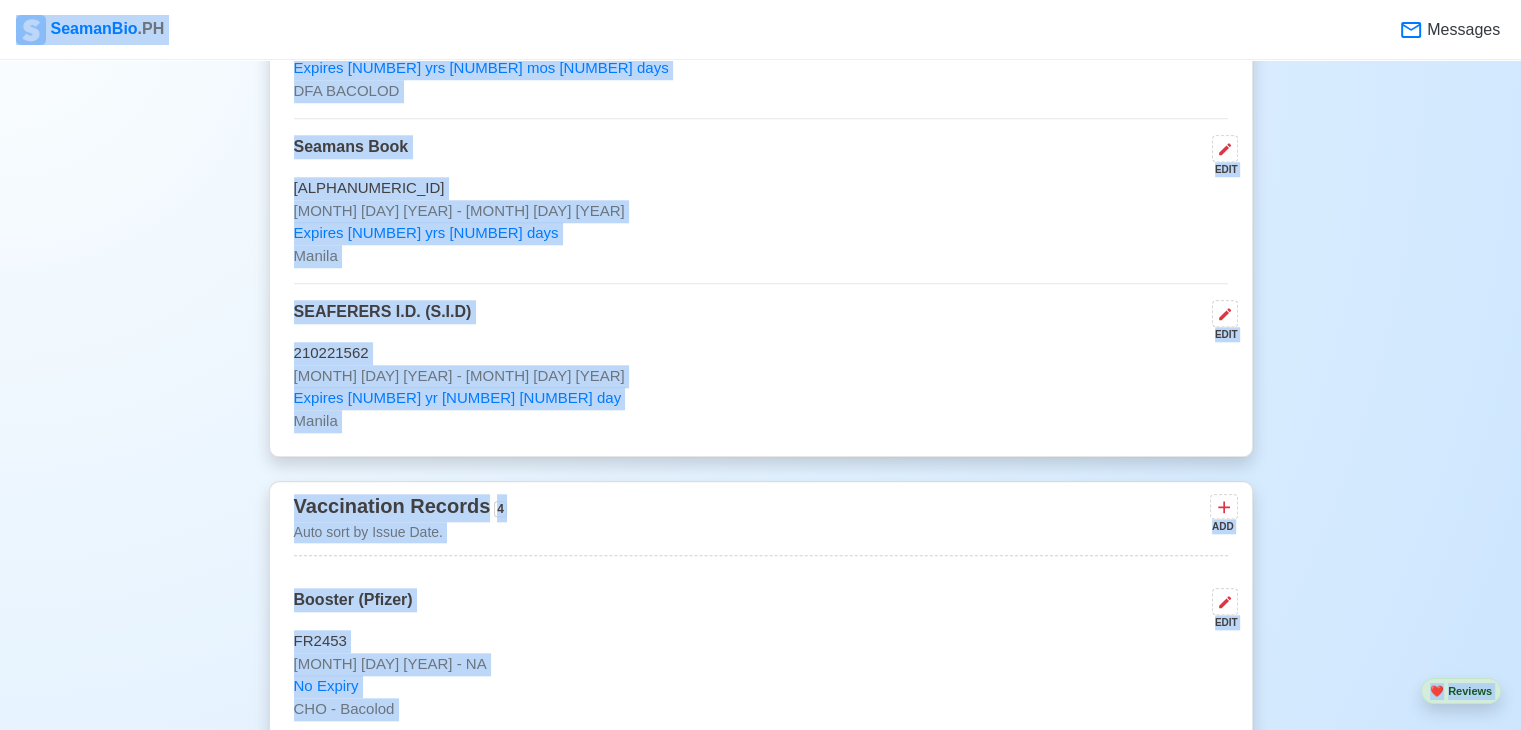 scroll, scrollTop: 1928, scrollLeft: 0, axis: vertical 